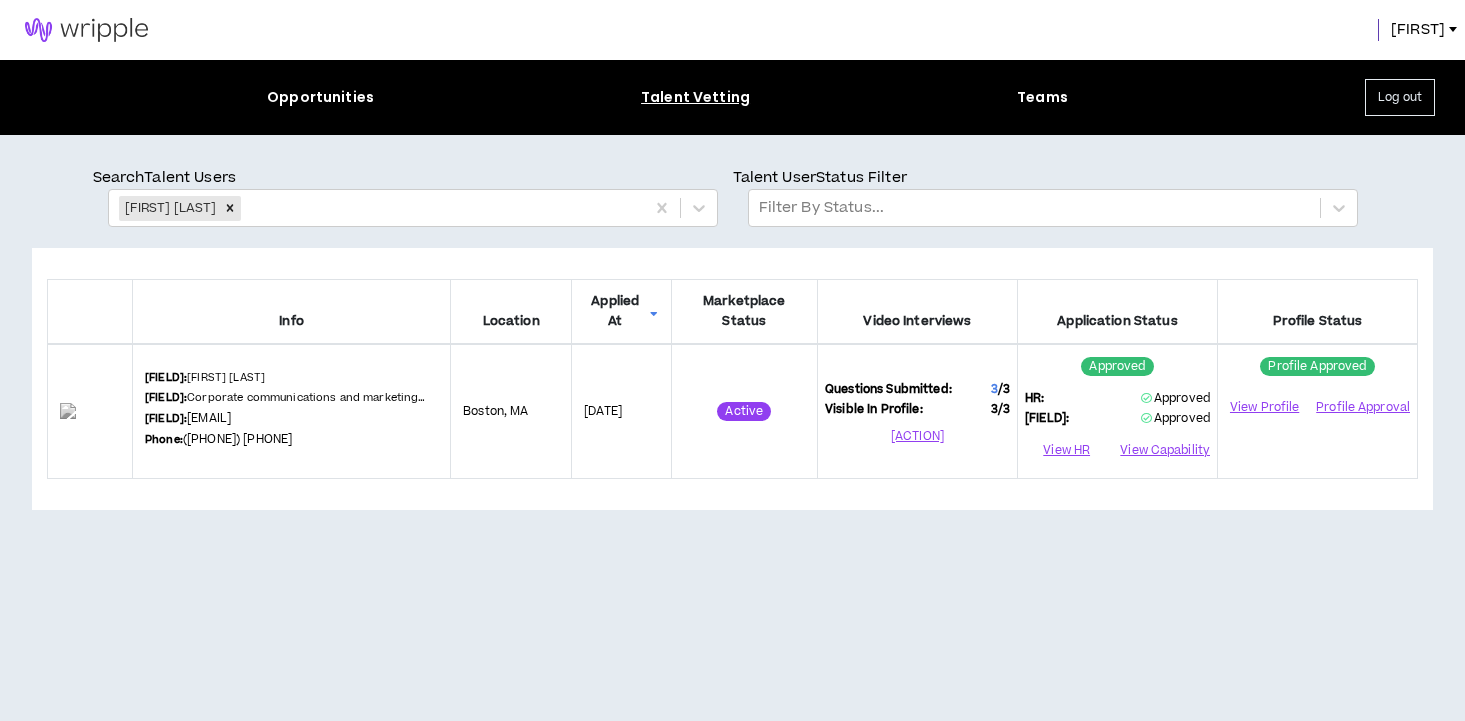 scroll, scrollTop: 0, scrollLeft: 0, axis: both 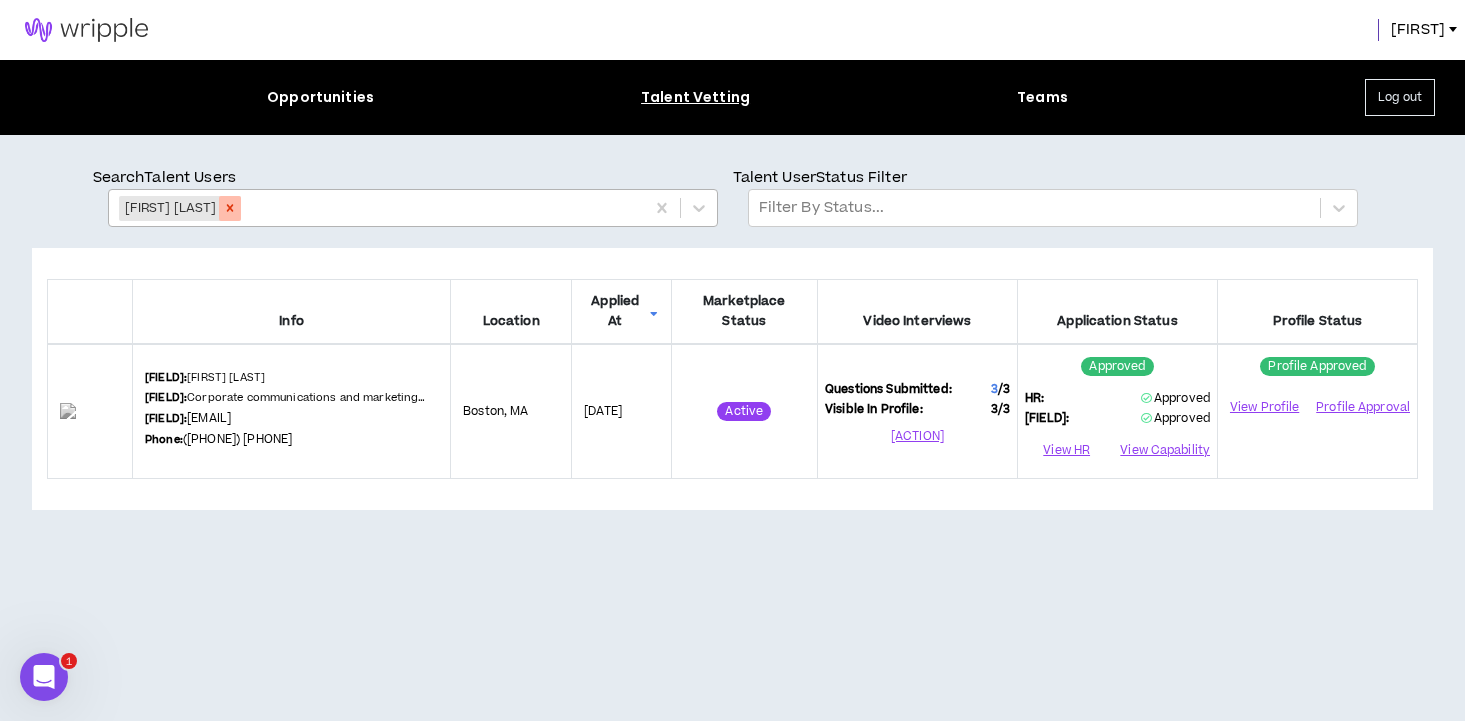 click 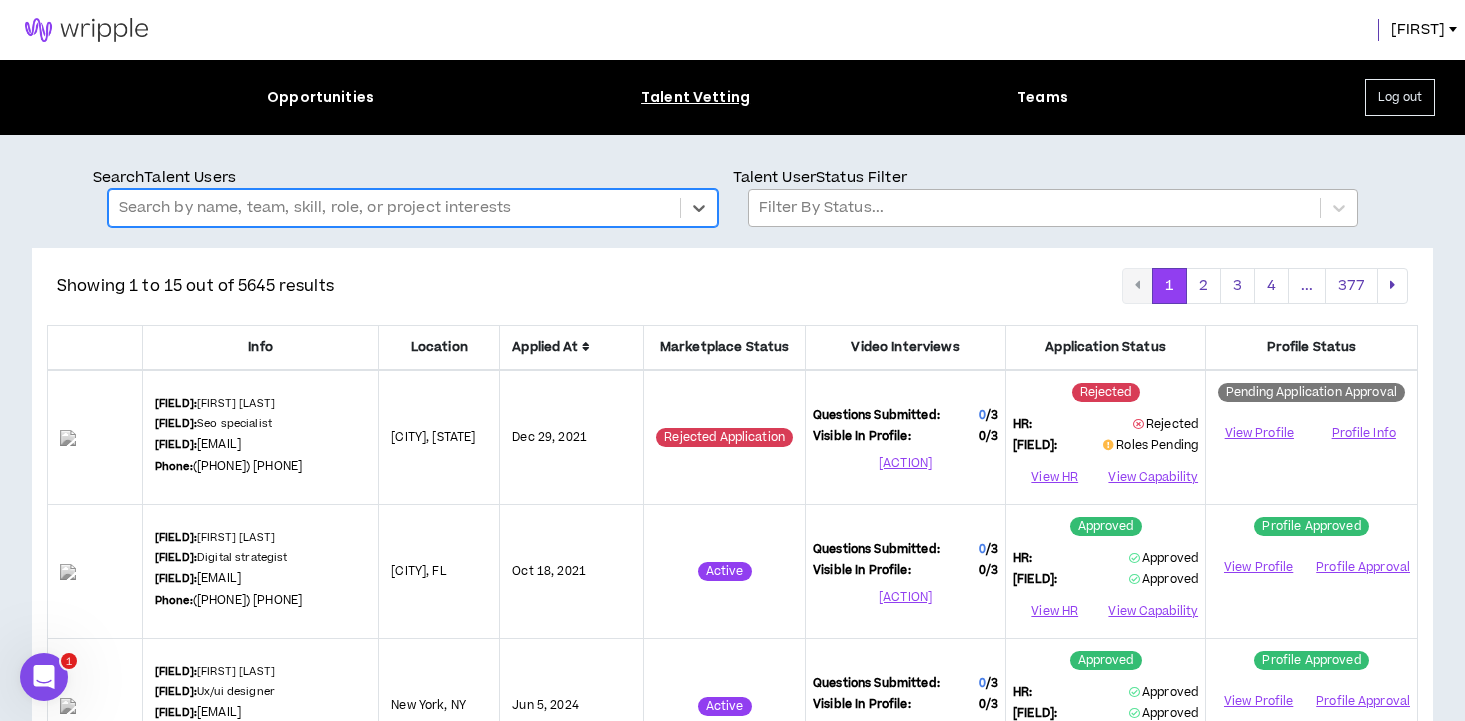 click at bounding box center [1034, 208] 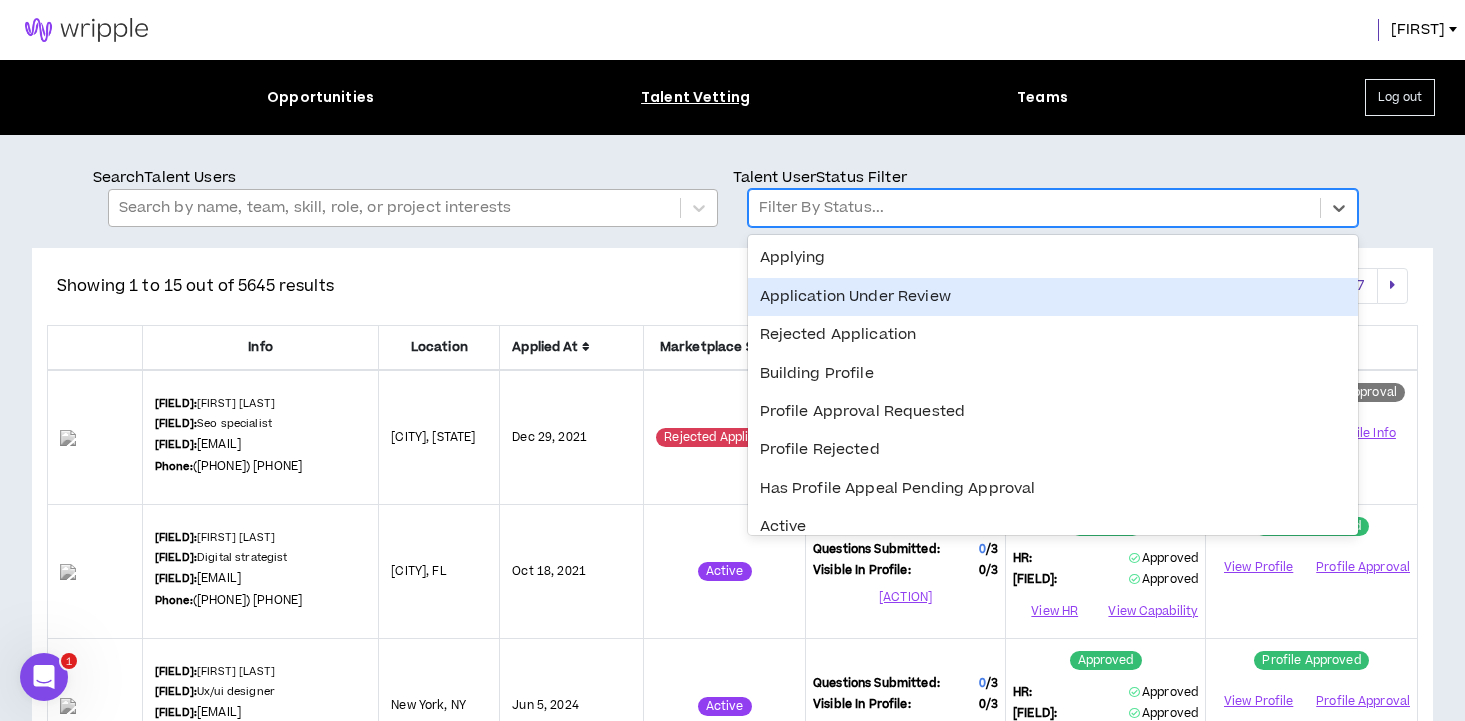 click on "Application Under Review" at bounding box center (1053, 297) 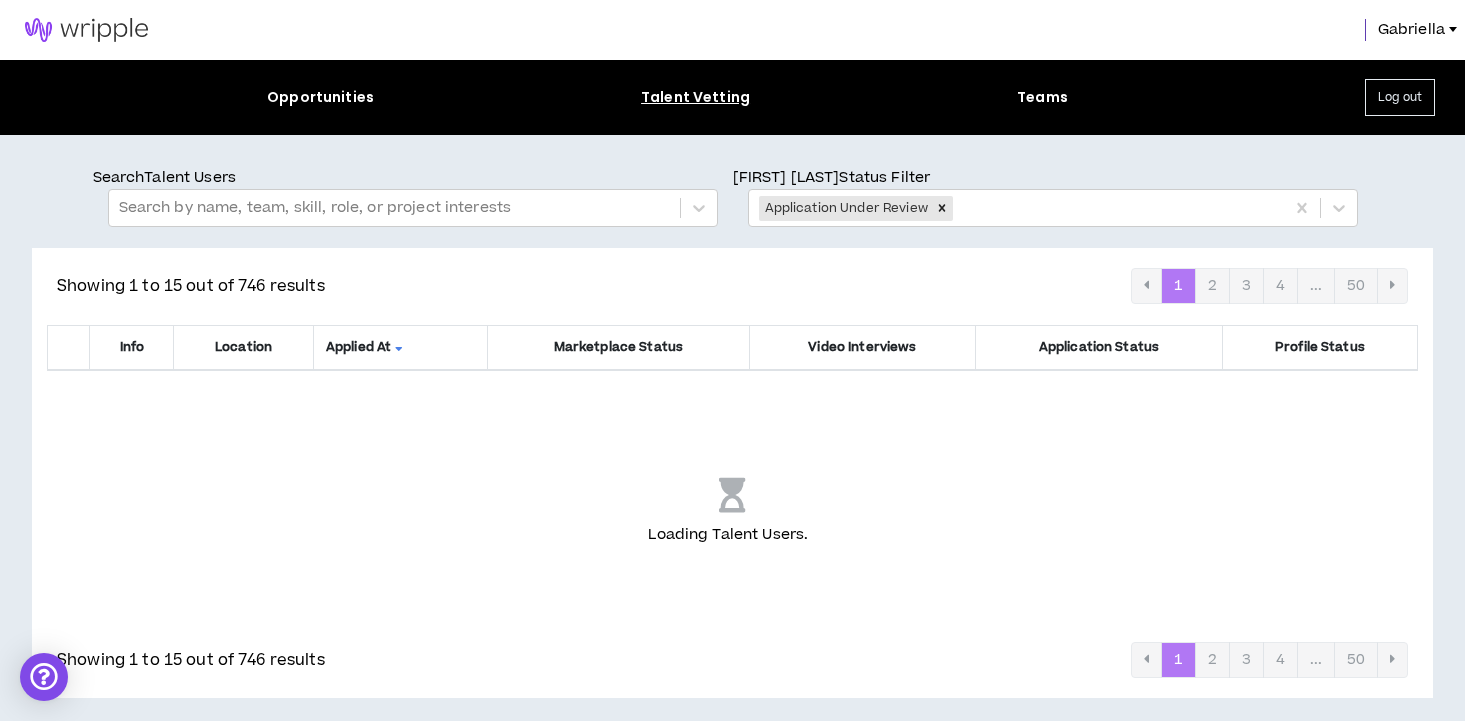 scroll, scrollTop: 0, scrollLeft: 0, axis: both 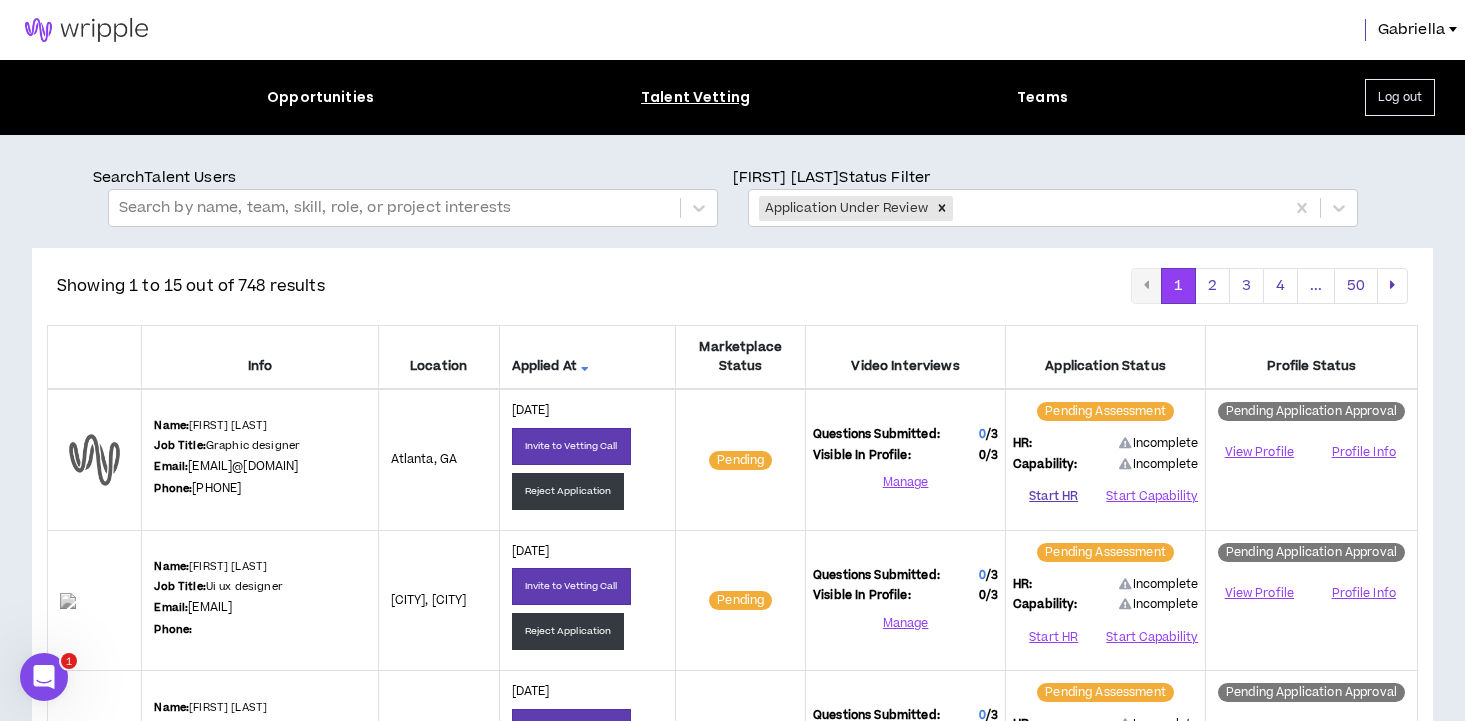 click on "Start HR" at bounding box center (1053, 496) 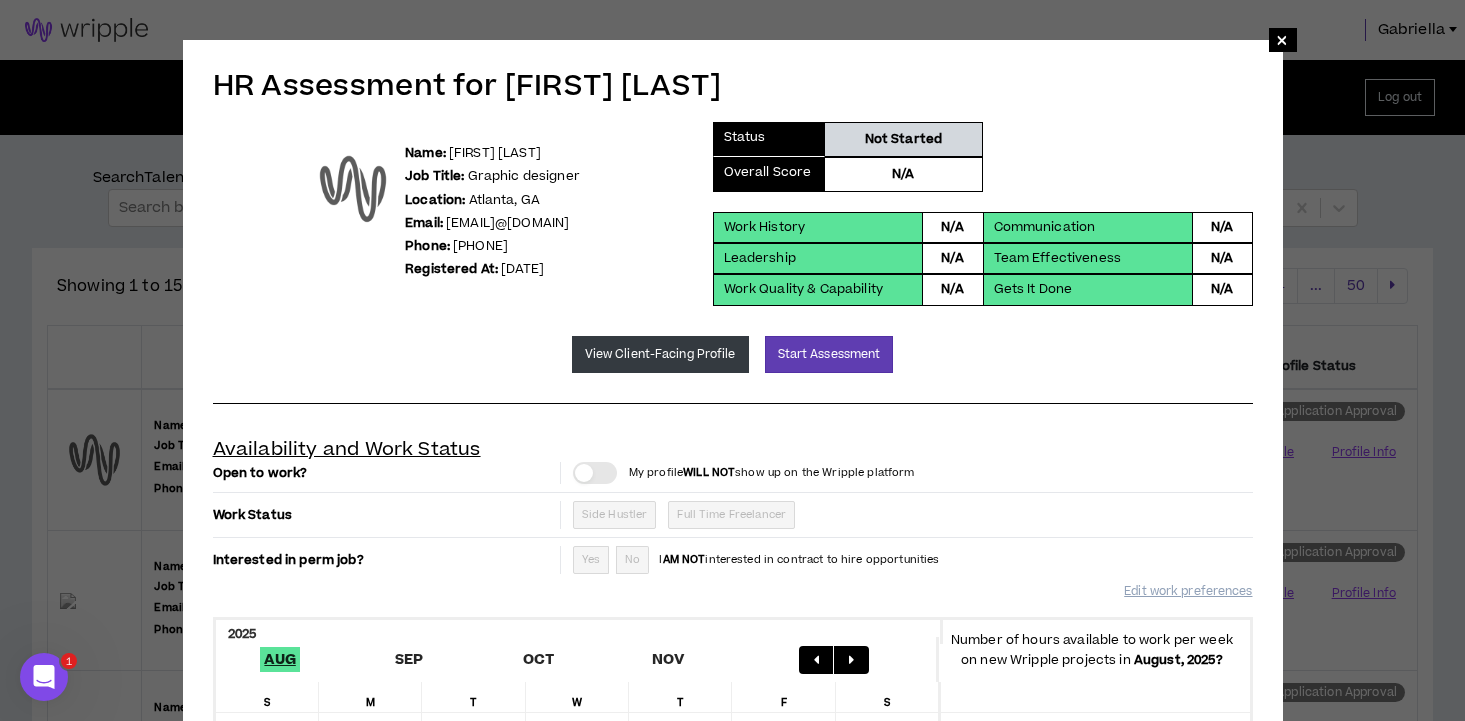 click on "Name:   Mason Amatriain Job Title:   Graphic designer Location:   Atlanta , GA Email:   mason.amatriain7@gmail.com Phone:   (678) 575-7380 Registered At:   Aug 6, 2025 Status Not Started Overall Score N/A Work History N/A Communication N/A Leadership N/A Team Effectiveness N/A Work Quality & Capability N/A Gets It Done N/A View Client-Facing Profile Start Assessment Availability and Work Status Open to work? My profile  WILL NOT  show up on the Wripple platform Work Status Side Hustler Full Time Freelancer Interested in perm job? Yes No I  AM NOT  interested in contract to hire opportunities Edit work preferences 2025 Aug Sep Oct Nov Number of hours available to work per week on new Wripple projects in   August, 2025 ? S M T W T F S 27 28 29 30 31 1 2 3 4 5 6 7 8 9 40 hours 10 11 12 13 14 15 16 40 hours 17 18 19 20 21 22 23 40 hours 24 25 26 27 28 29 30 40 hours 31 1 2 3 4 5 6 Default available hours per week 40 Roles Graphic Designer 2-5 Years Skills Photoshop AI 2-5 Years Typography 2-5 Years Automotive" at bounding box center (733, 795) 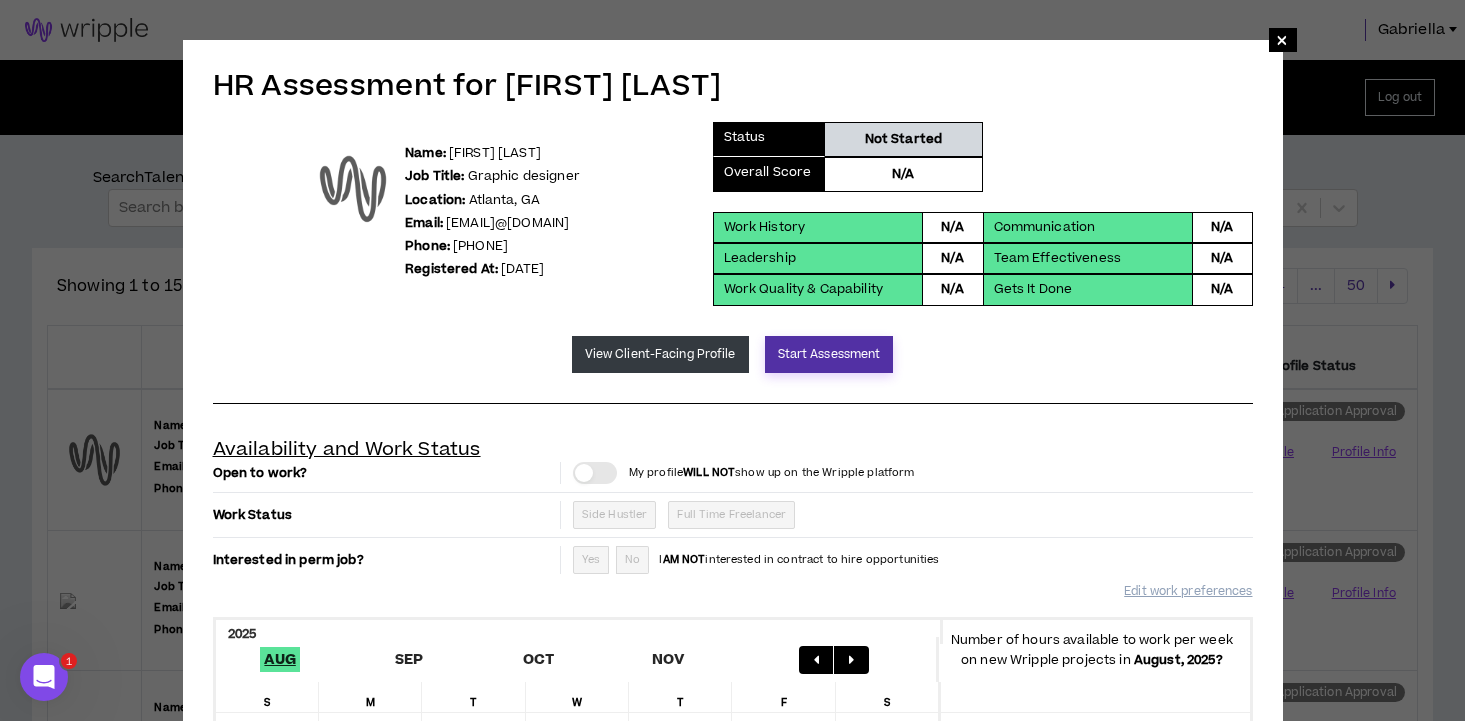 click on "Start Assessment" at bounding box center (829, 354) 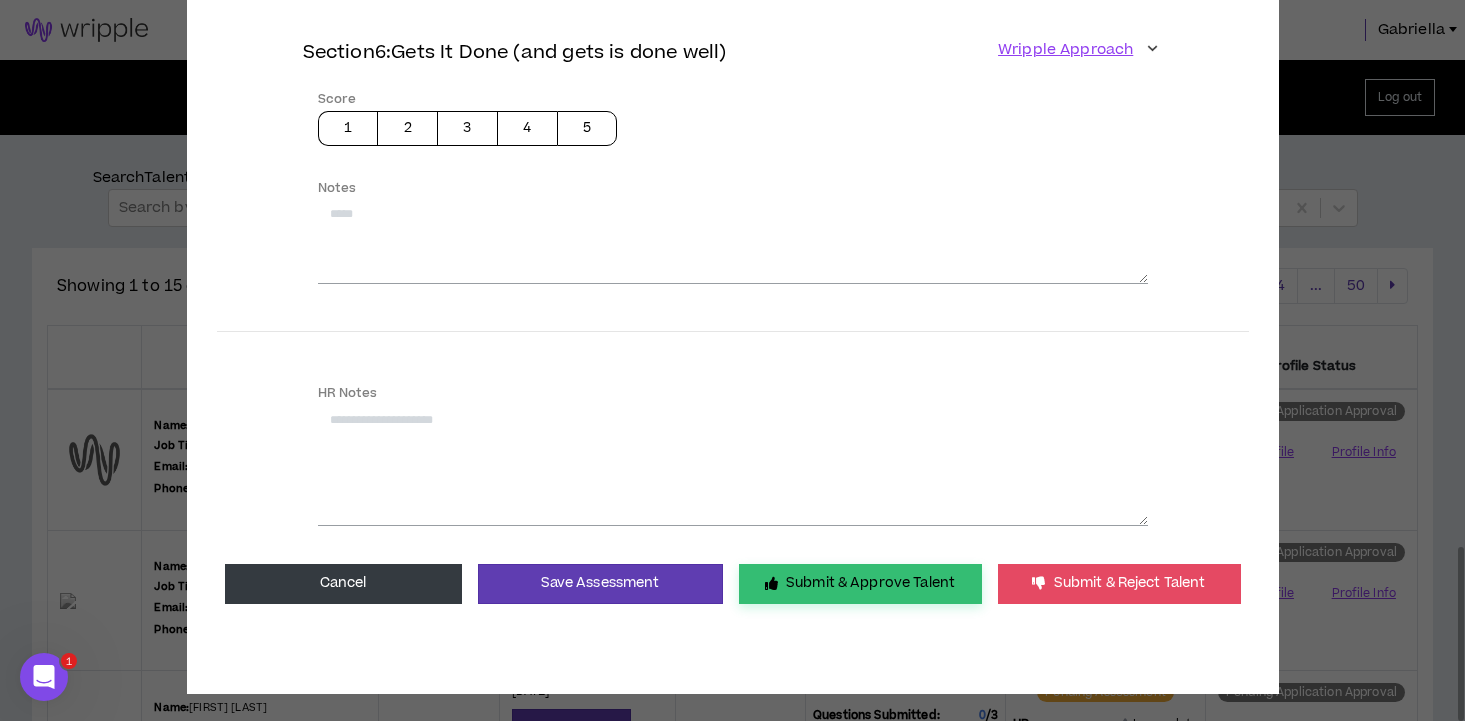 click on "Submit & Approve Talent" at bounding box center [860, 584] 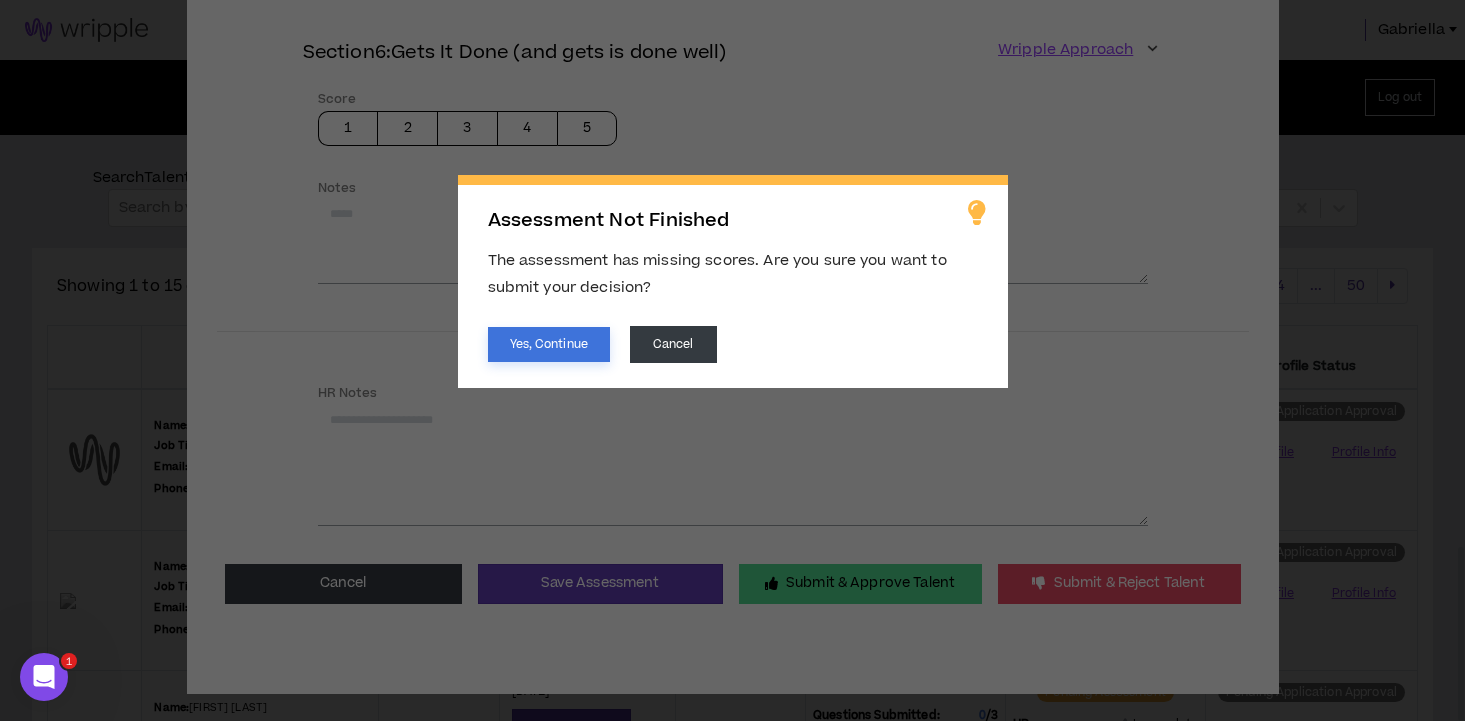 click on "Yes, Continue" at bounding box center (549, 344) 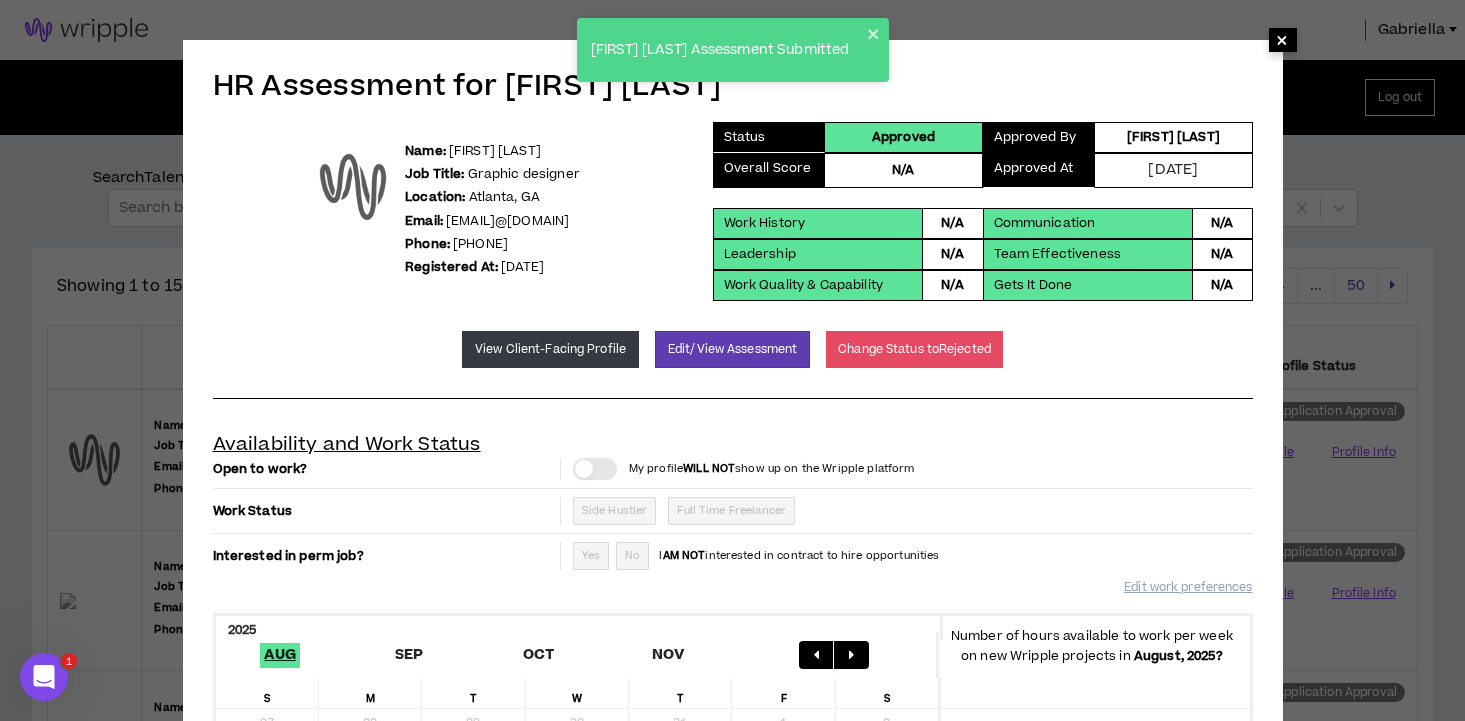click on "×" at bounding box center [1282, 40] 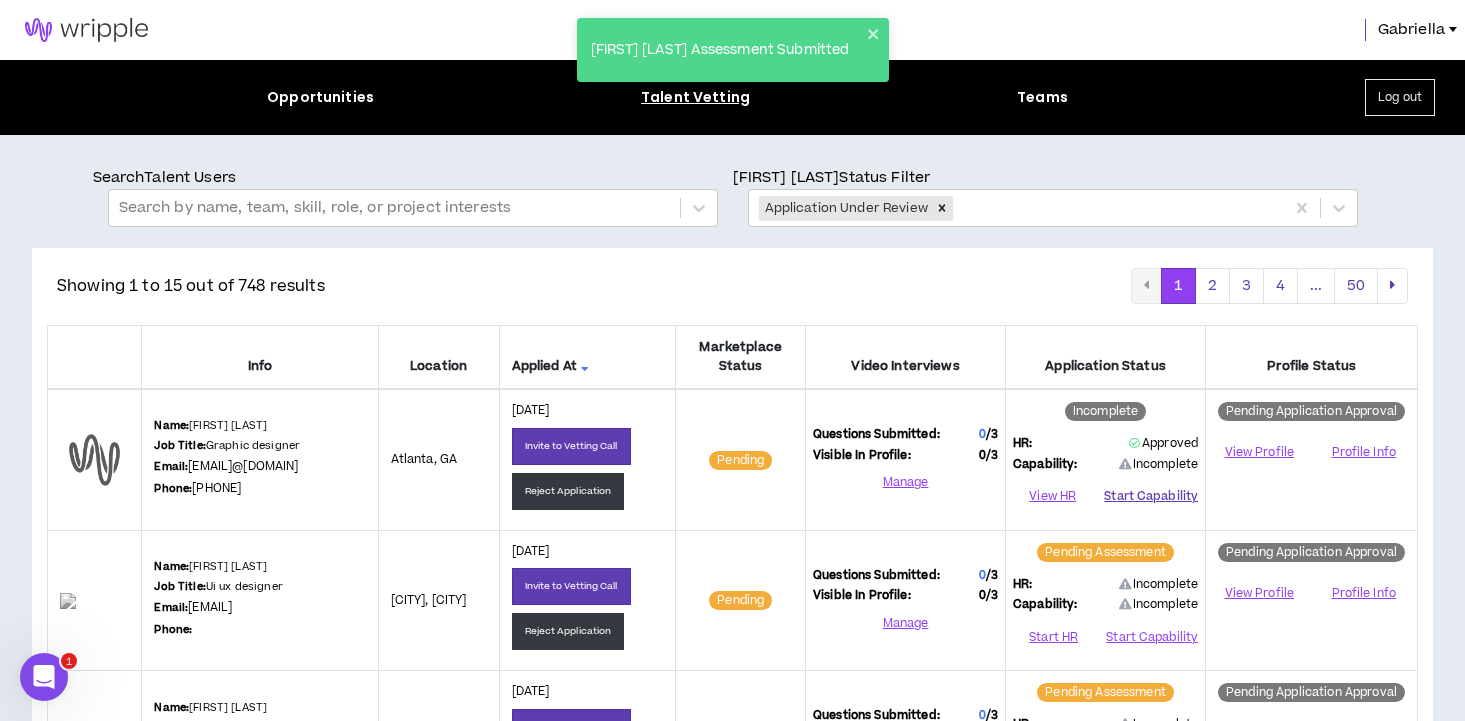 click on "Start Capability" at bounding box center [1151, 496] 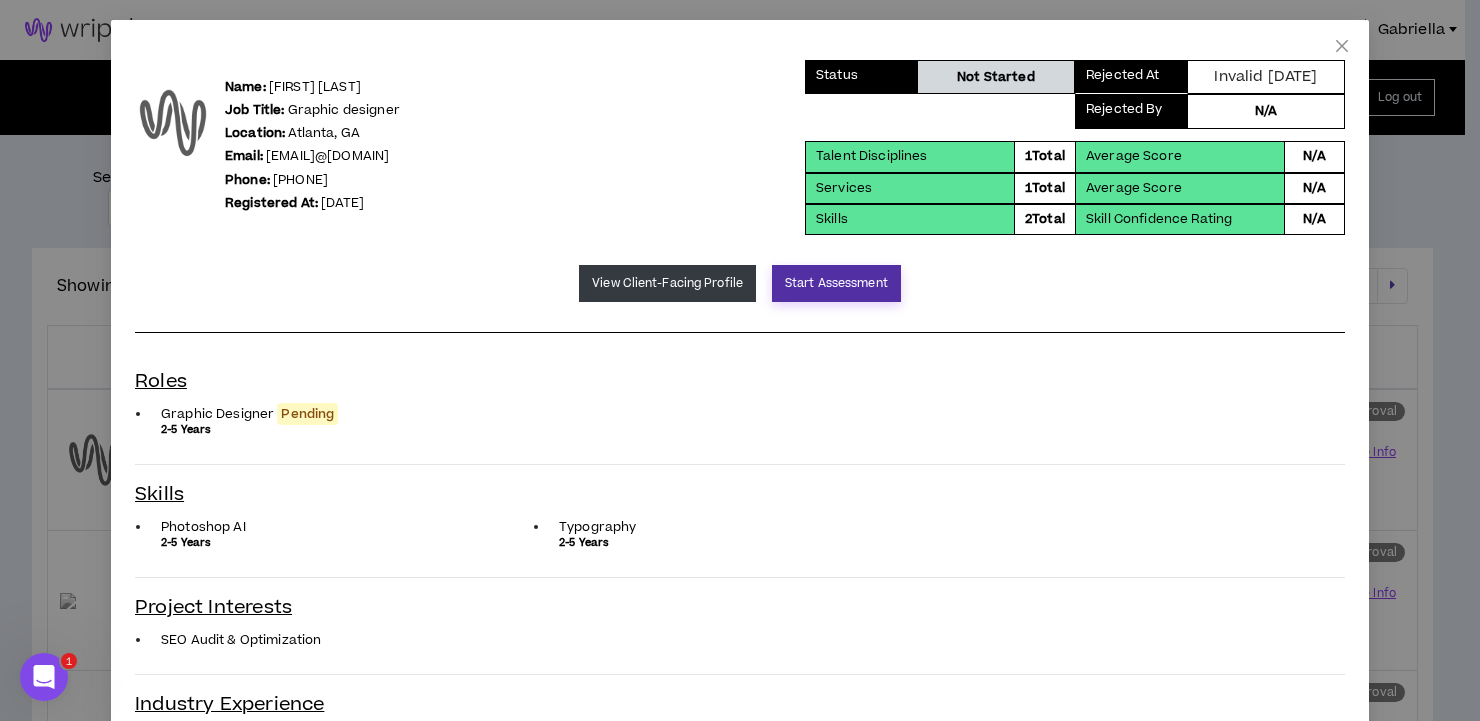click on "Start Assessment" at bounding box center [836, 283] 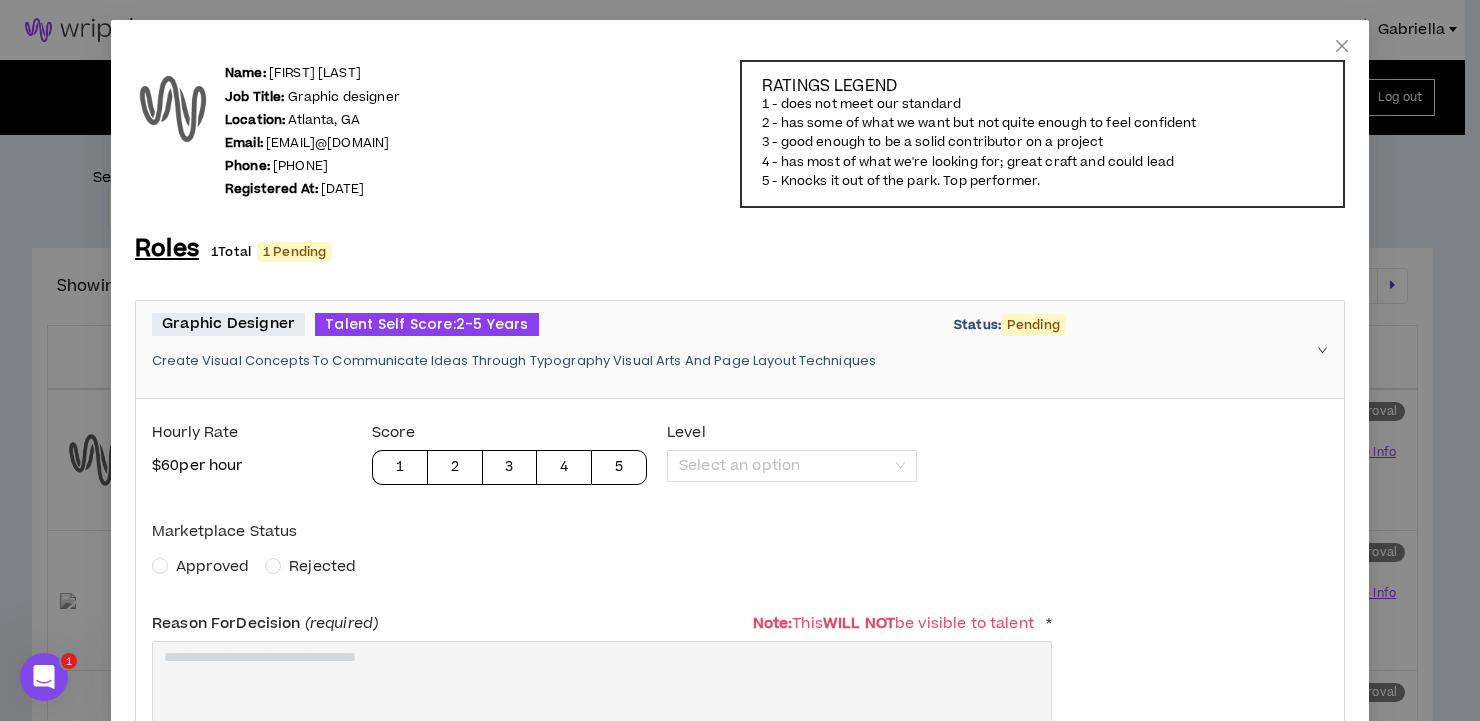 click on "Approved" at bounding box center [212, 566] 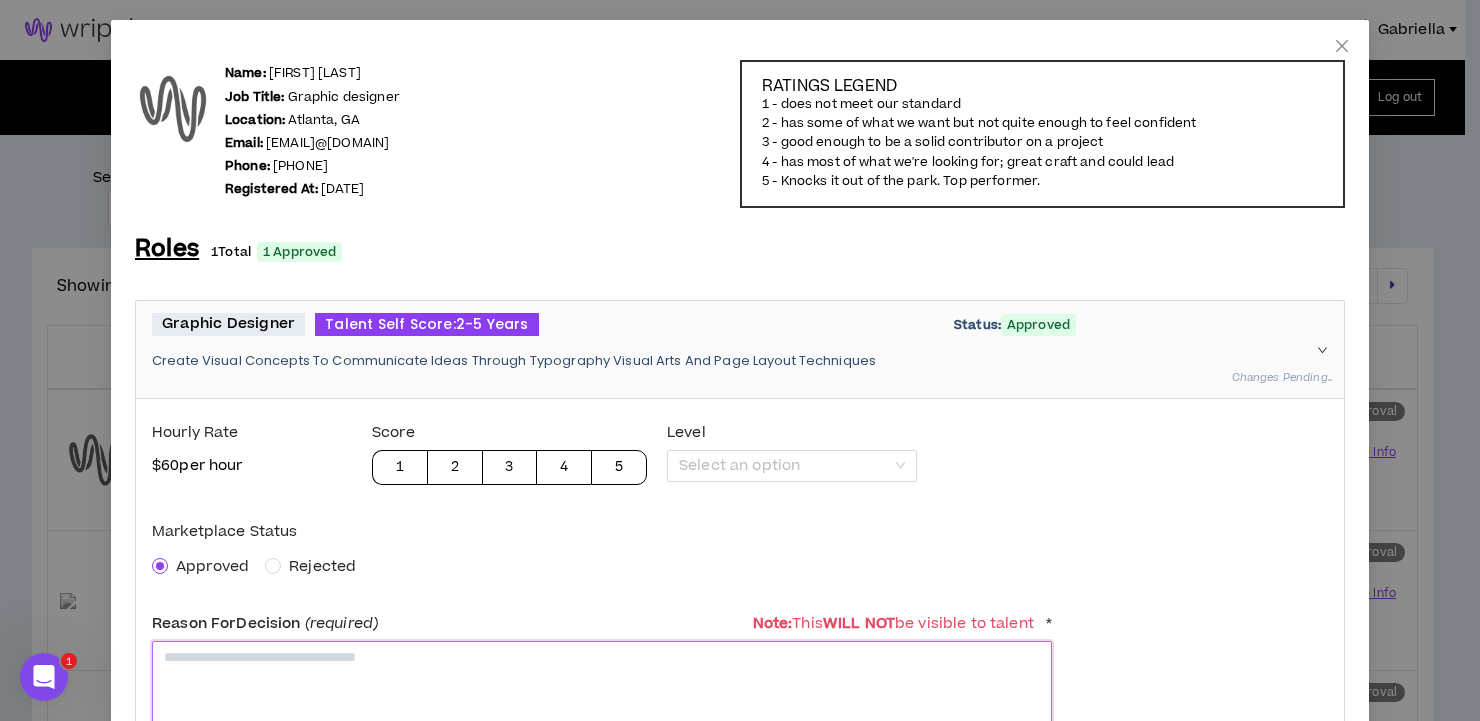 click at bounding box center [602, 690] 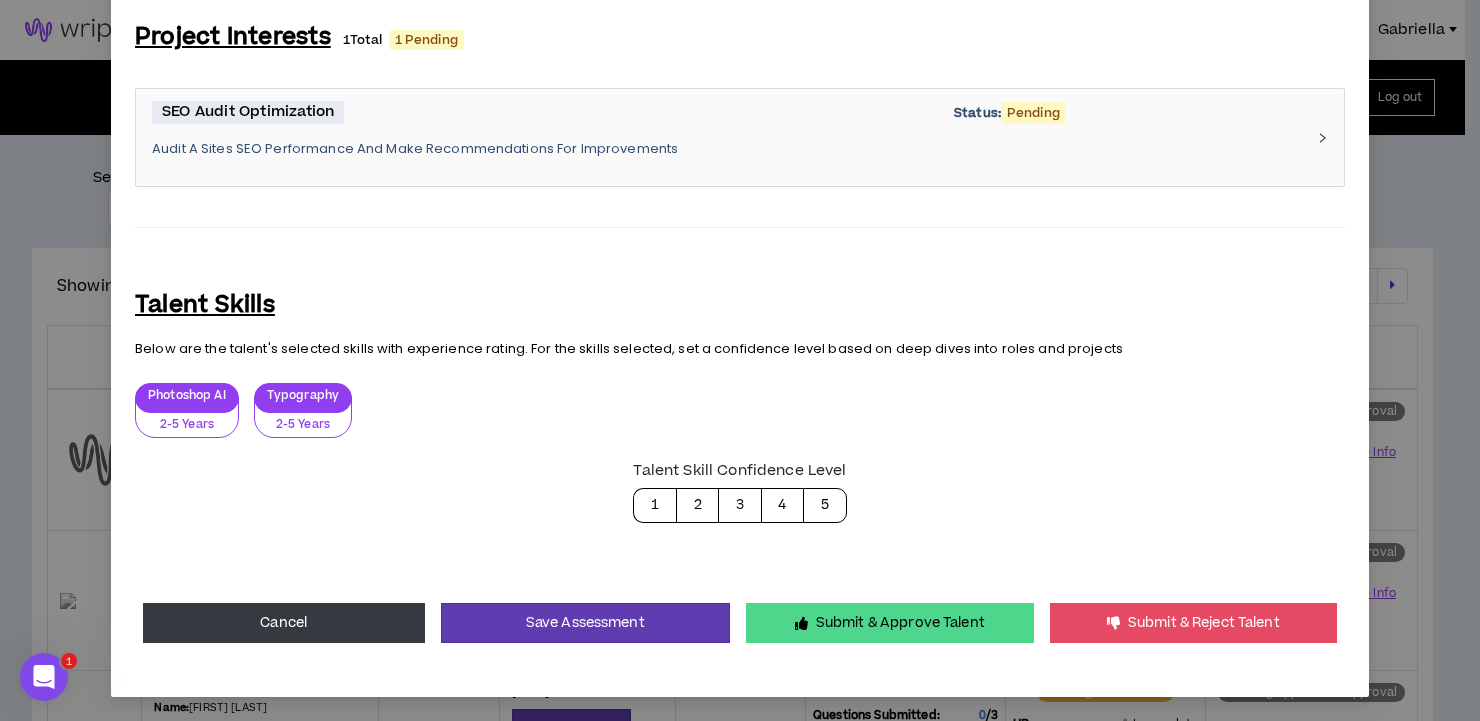 scroll, scrollTop: 1034, scrollLeft: 0, axis: vertical 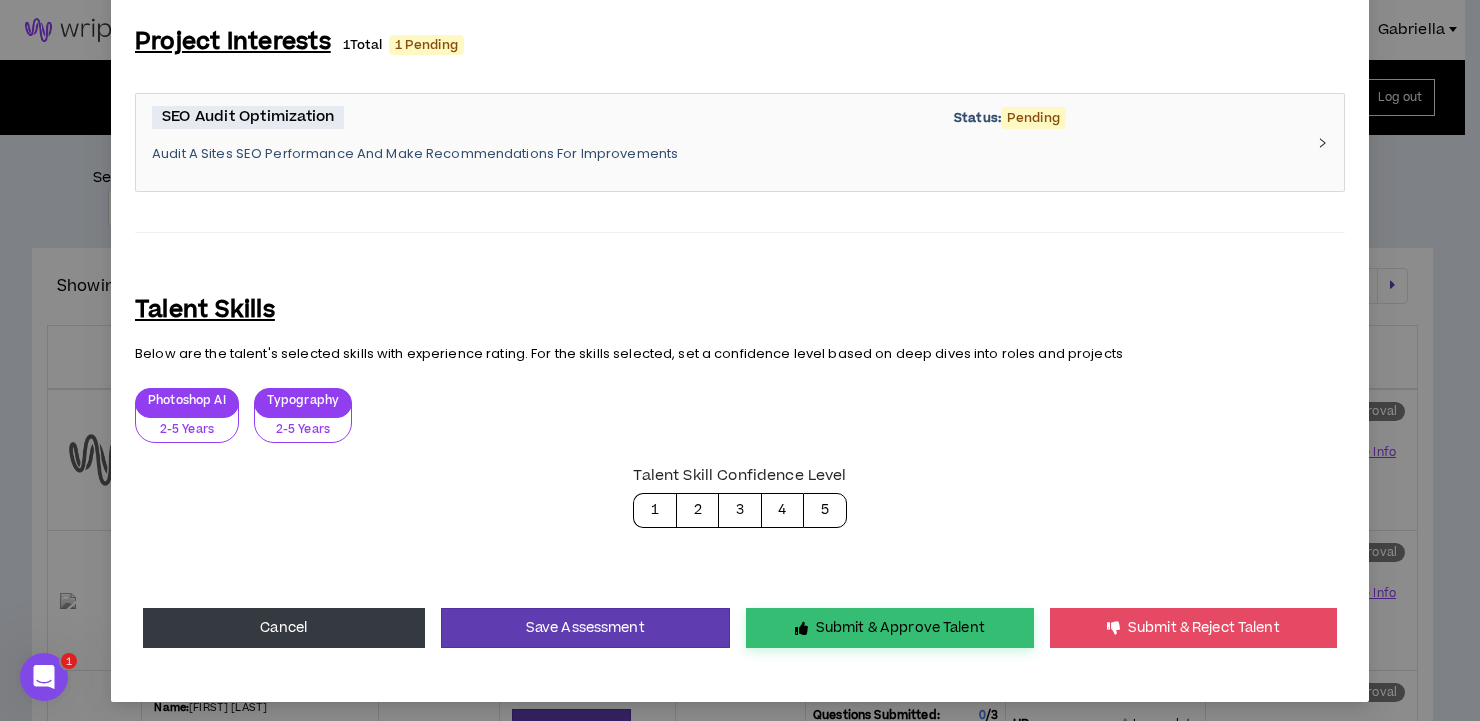type on "**********" 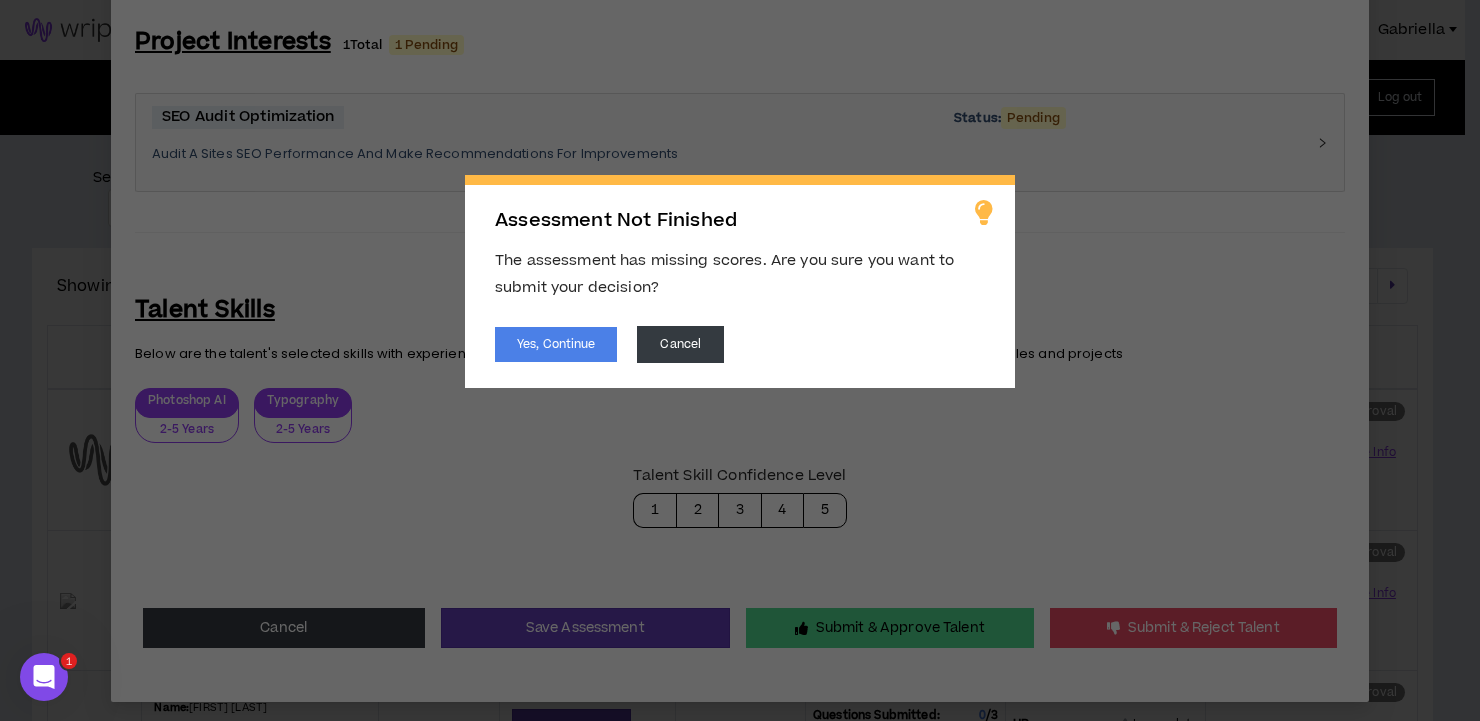 click on "Assessment Not Finished The assessment has missing scores. Are you sure you want to submit your decision? Yes, Continue Cancel" at bounding box center (740, 281) 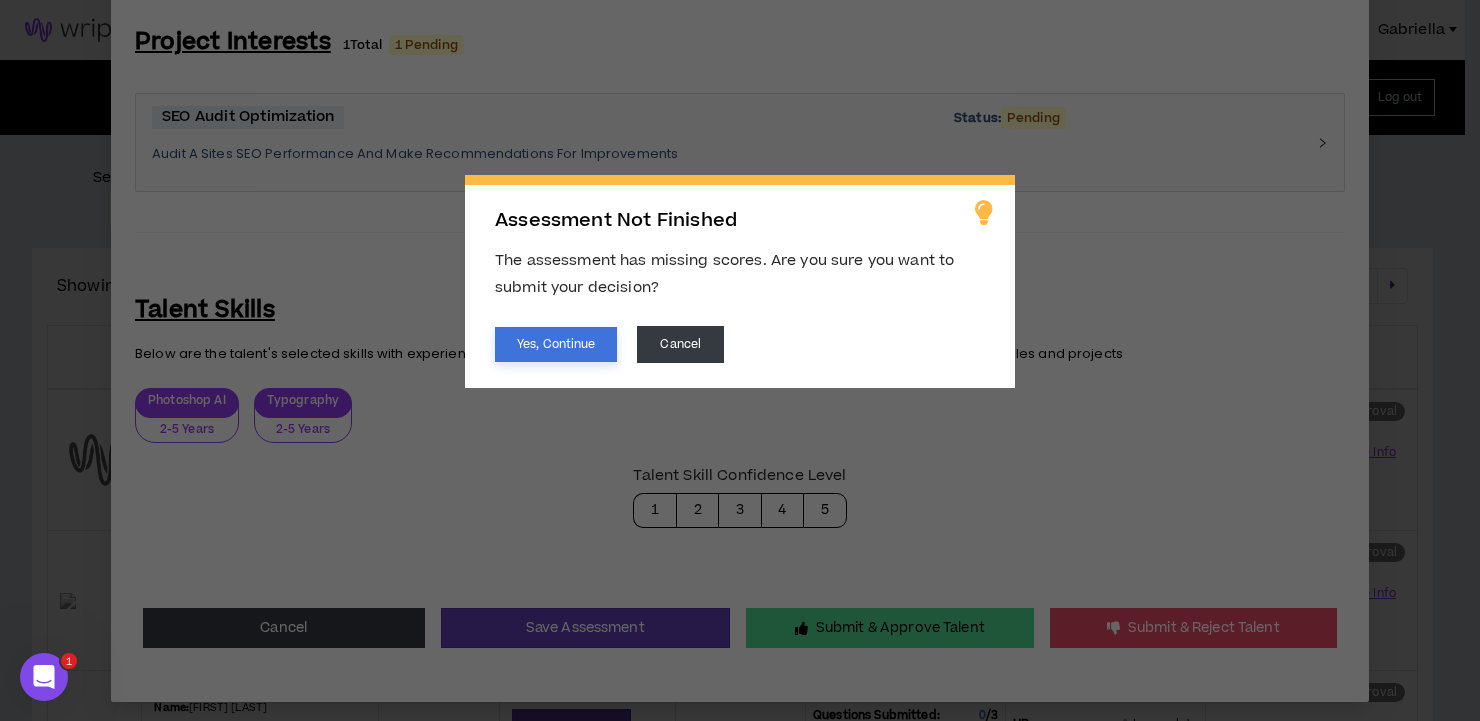 click on "Yes, Continue" at bounding box center (556, 344) 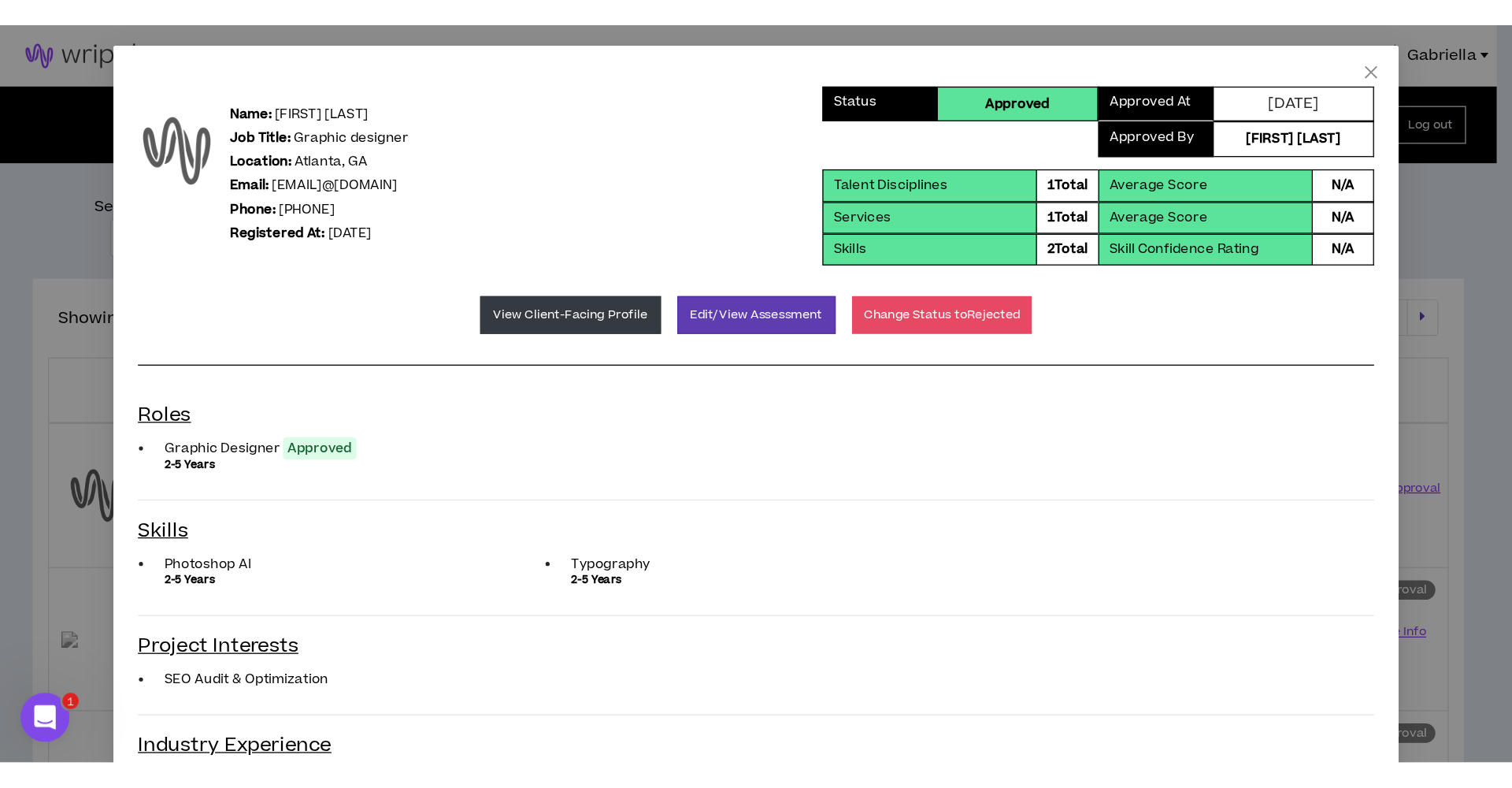 scroll, scrollTop: 0, scrollLeft: 0, axis: both 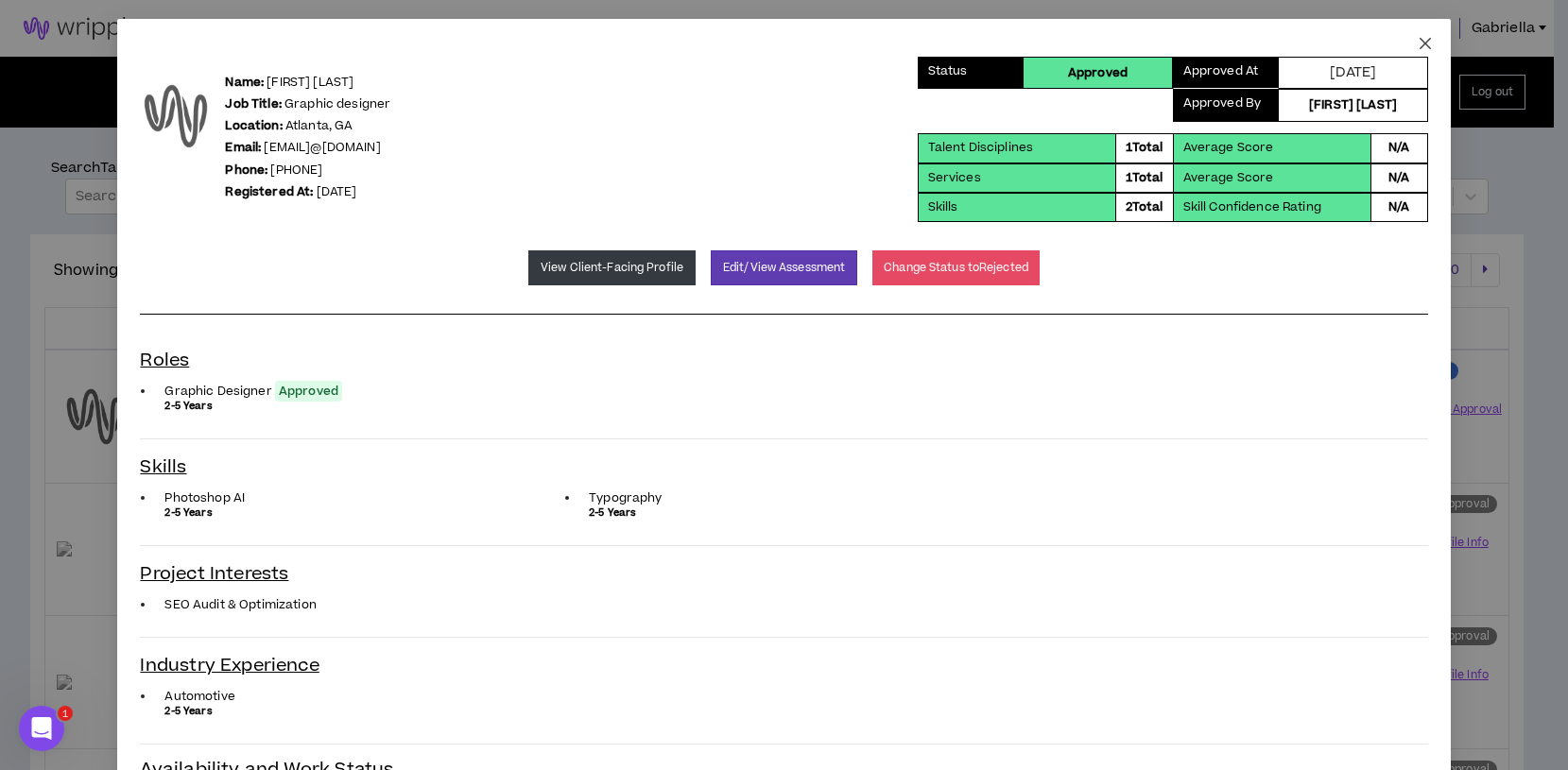 click 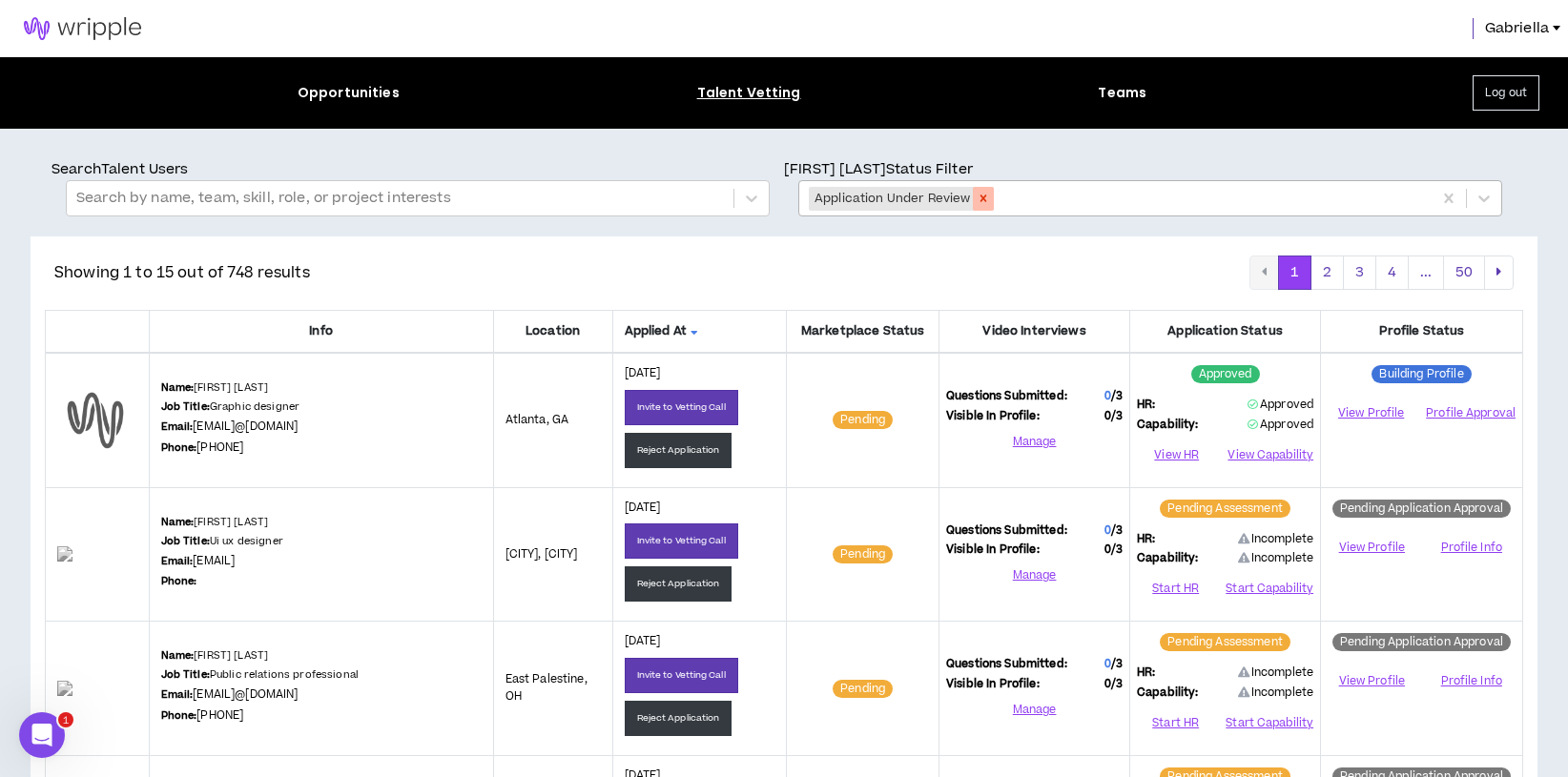 click 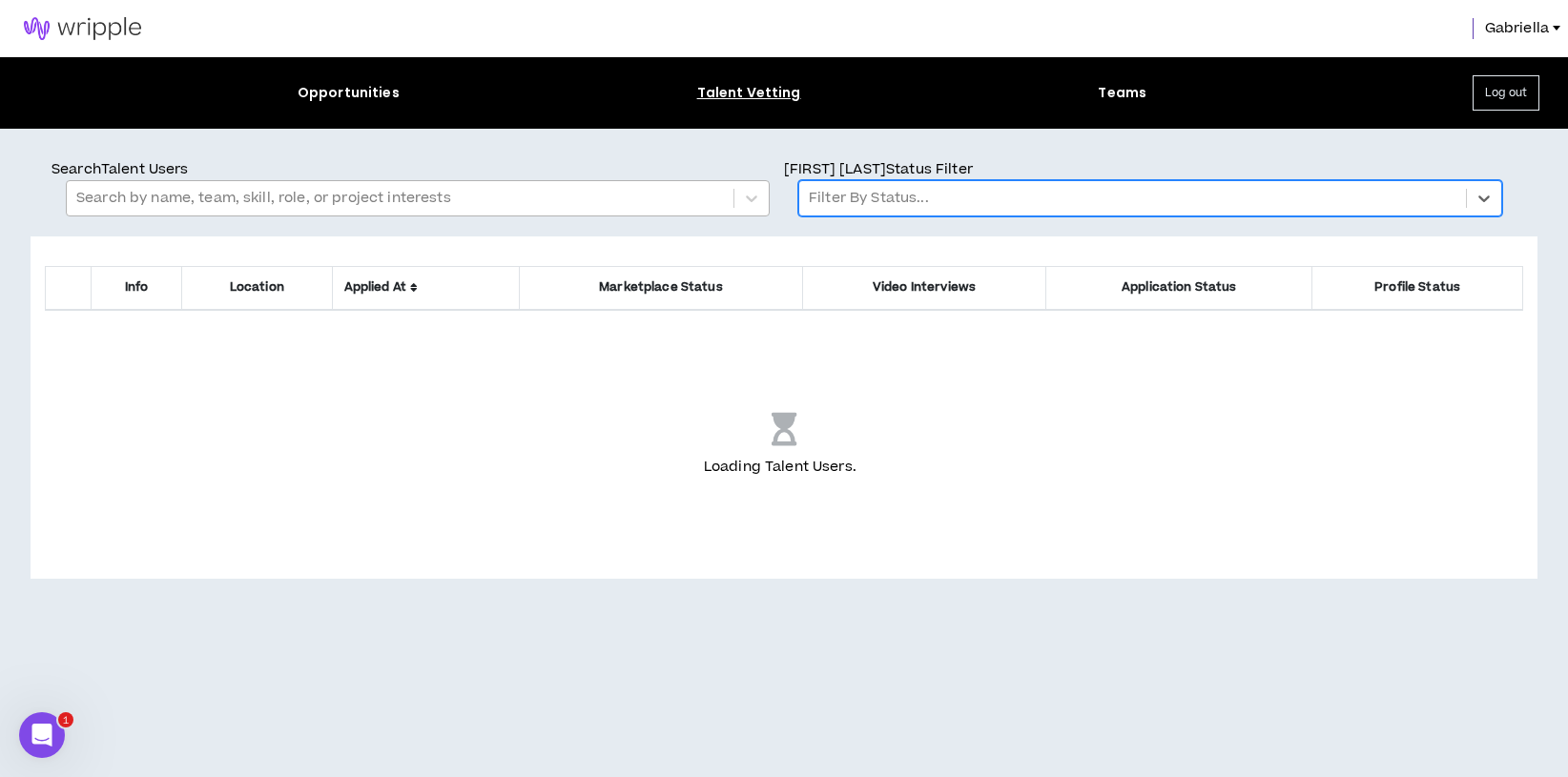 click at bounding box center (400, 198) 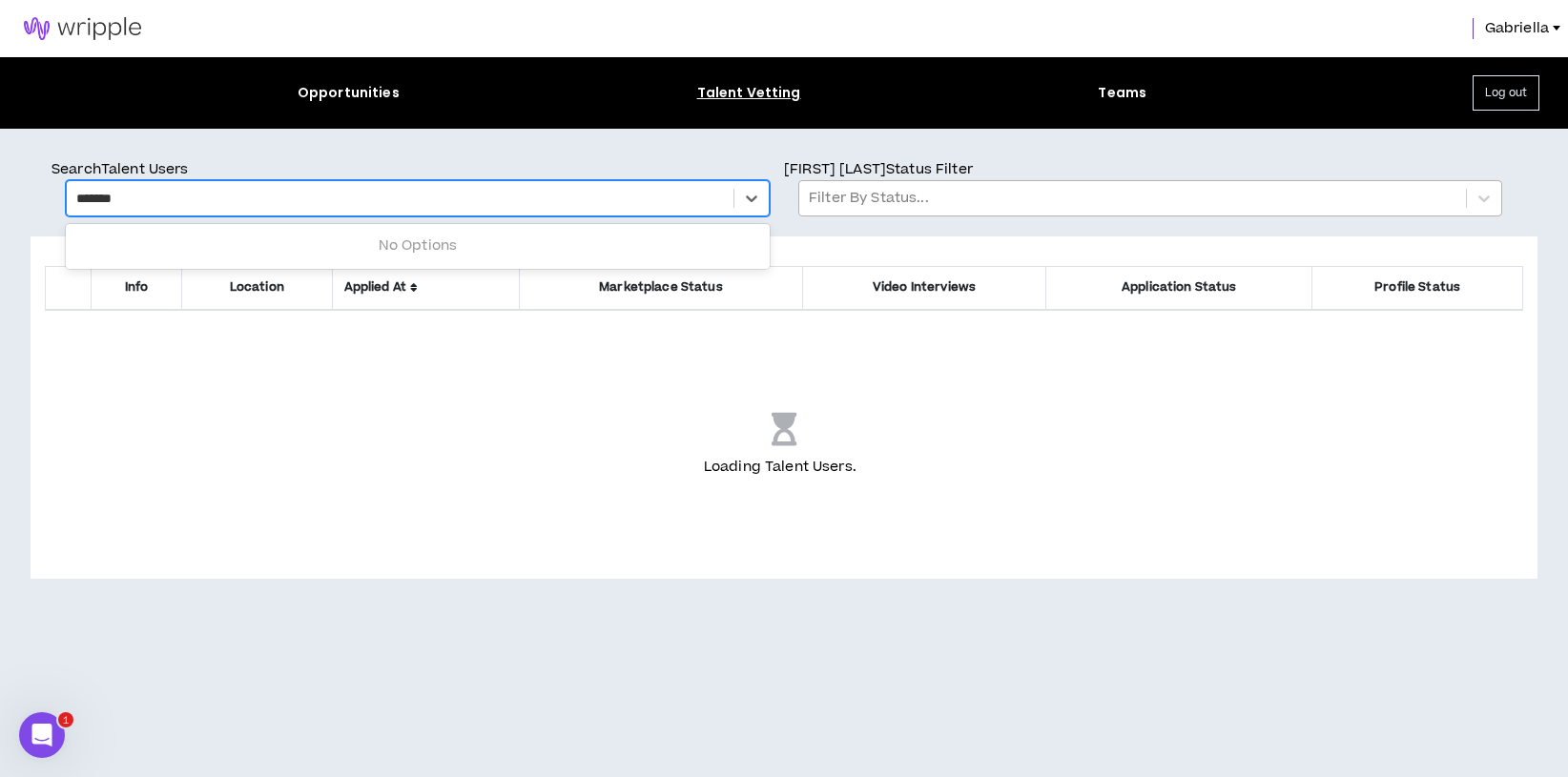 type on "********" 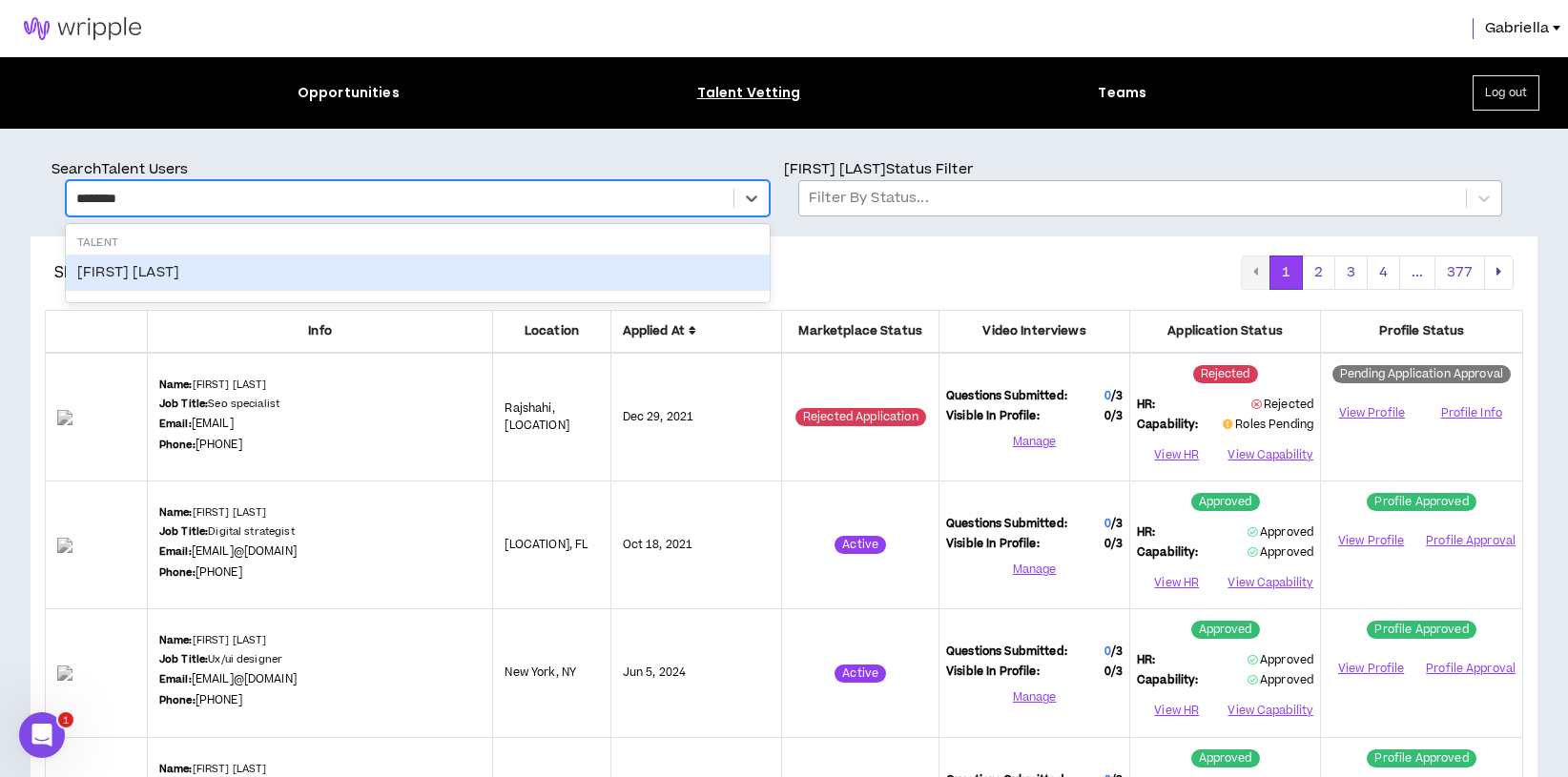 click on "Nick Torontali" at bounding box center (418, 273) 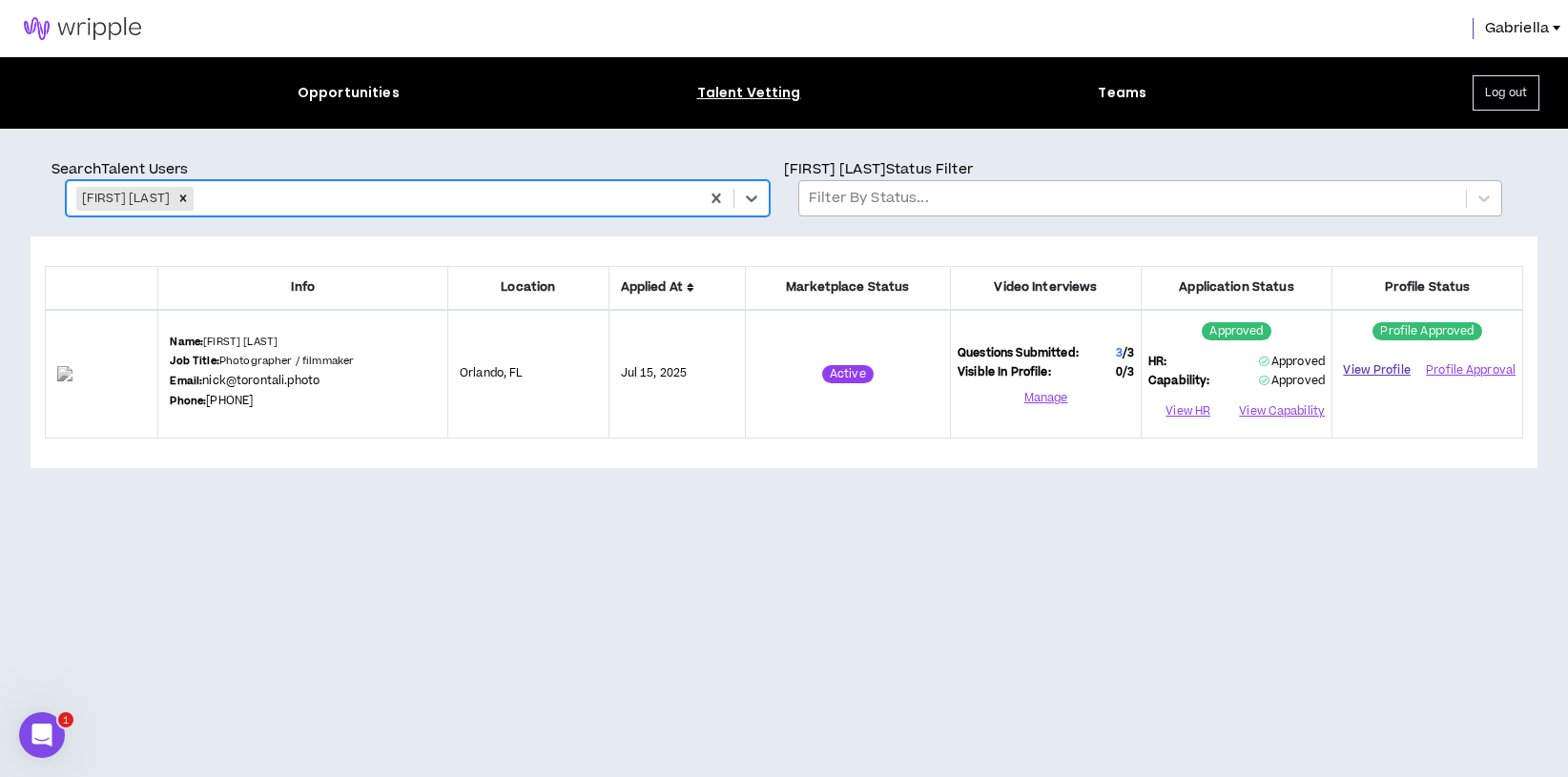 click on "View Profile" at bounding box center [1376, 370] 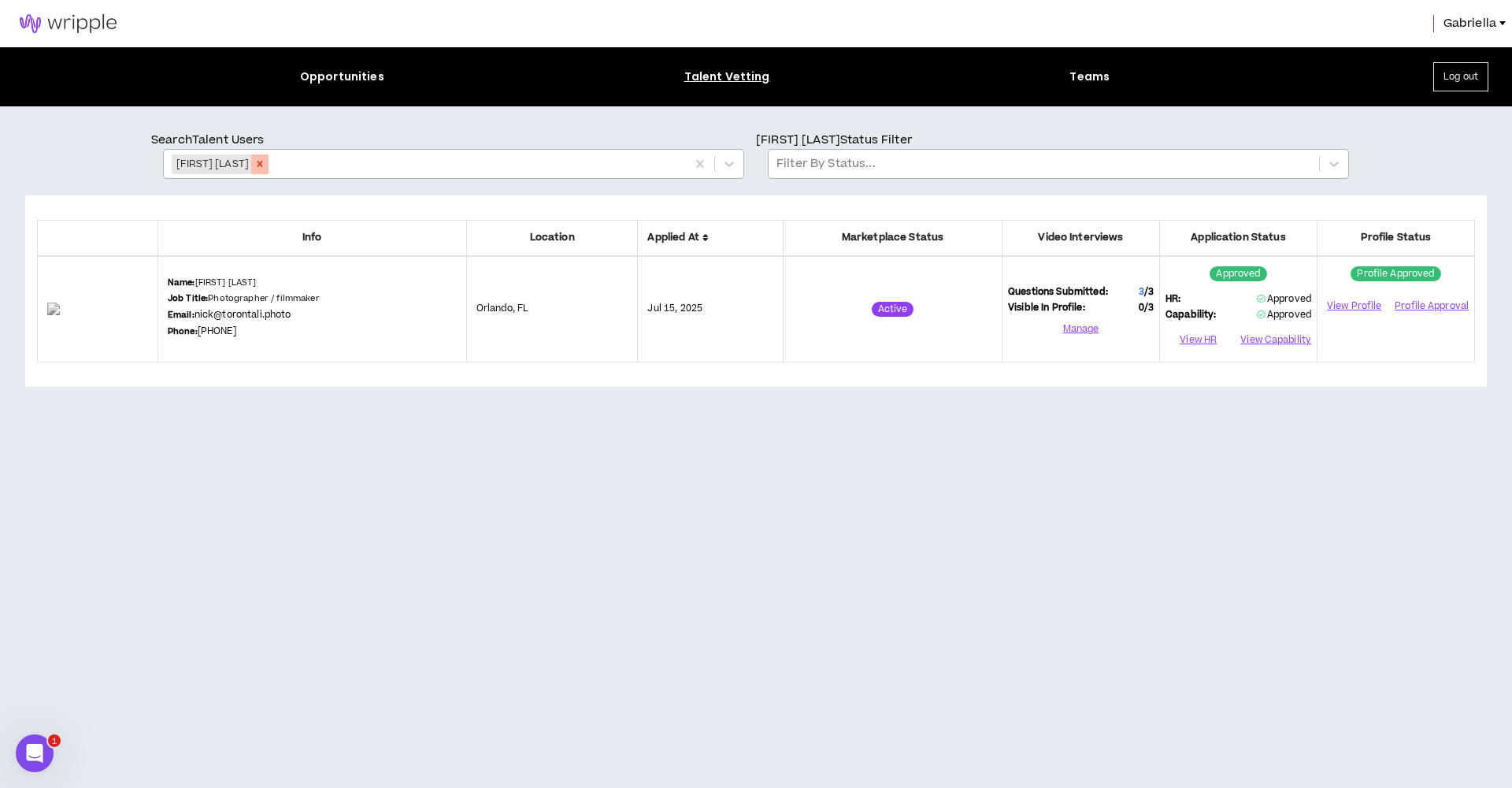 click 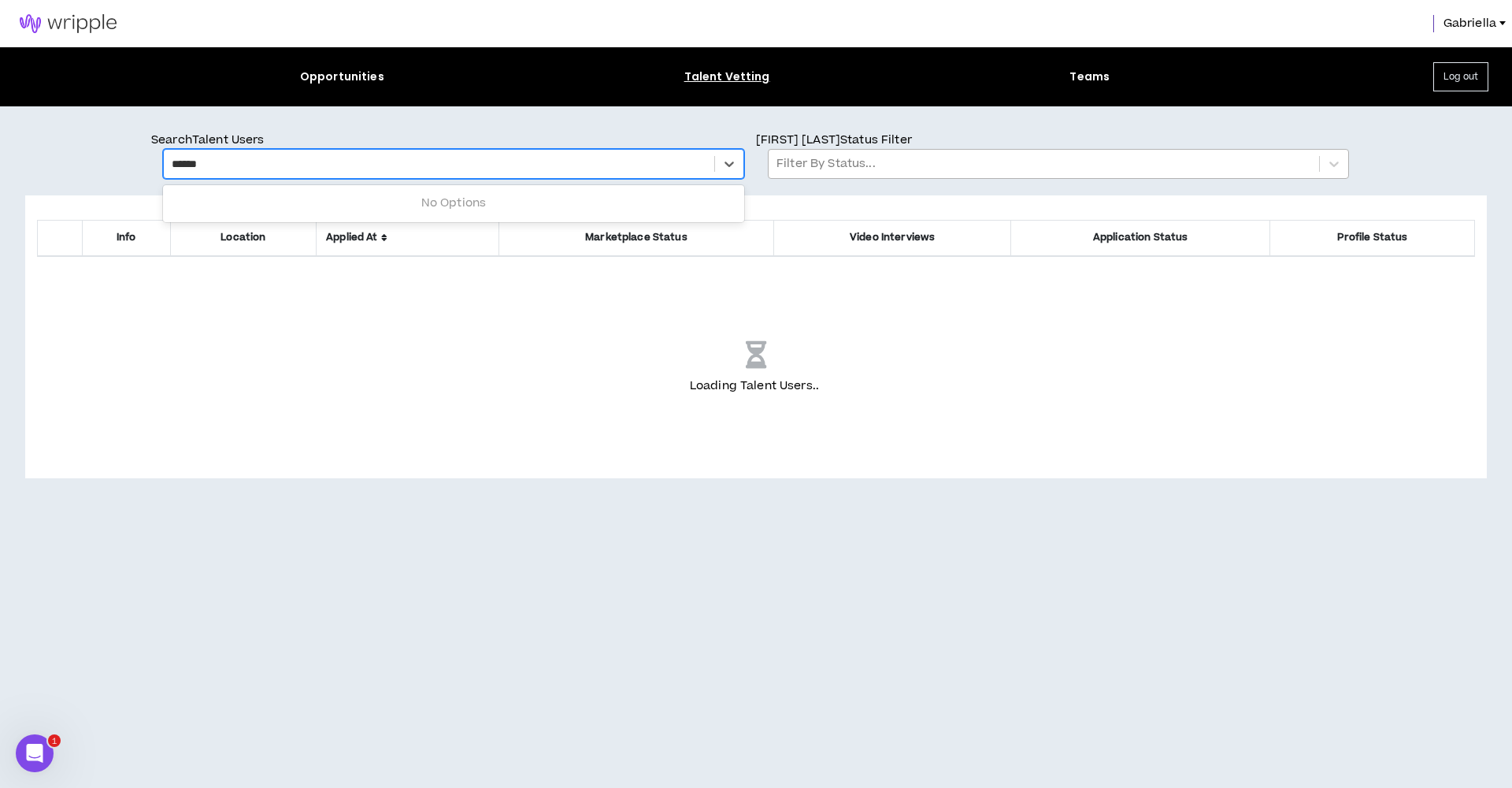 type on "*******" 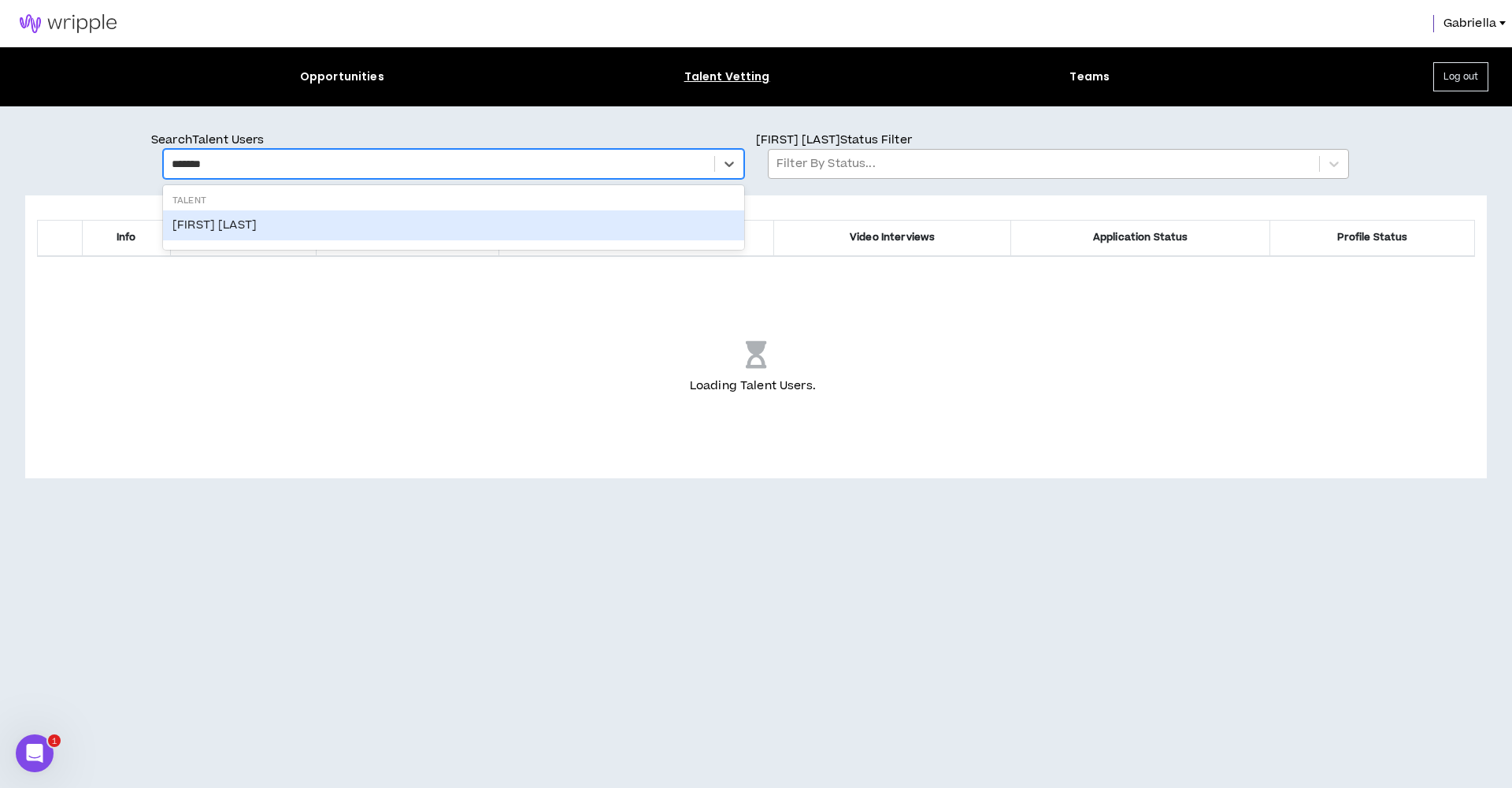 click on "Amy Johnson" at bounding box center (454, 225) 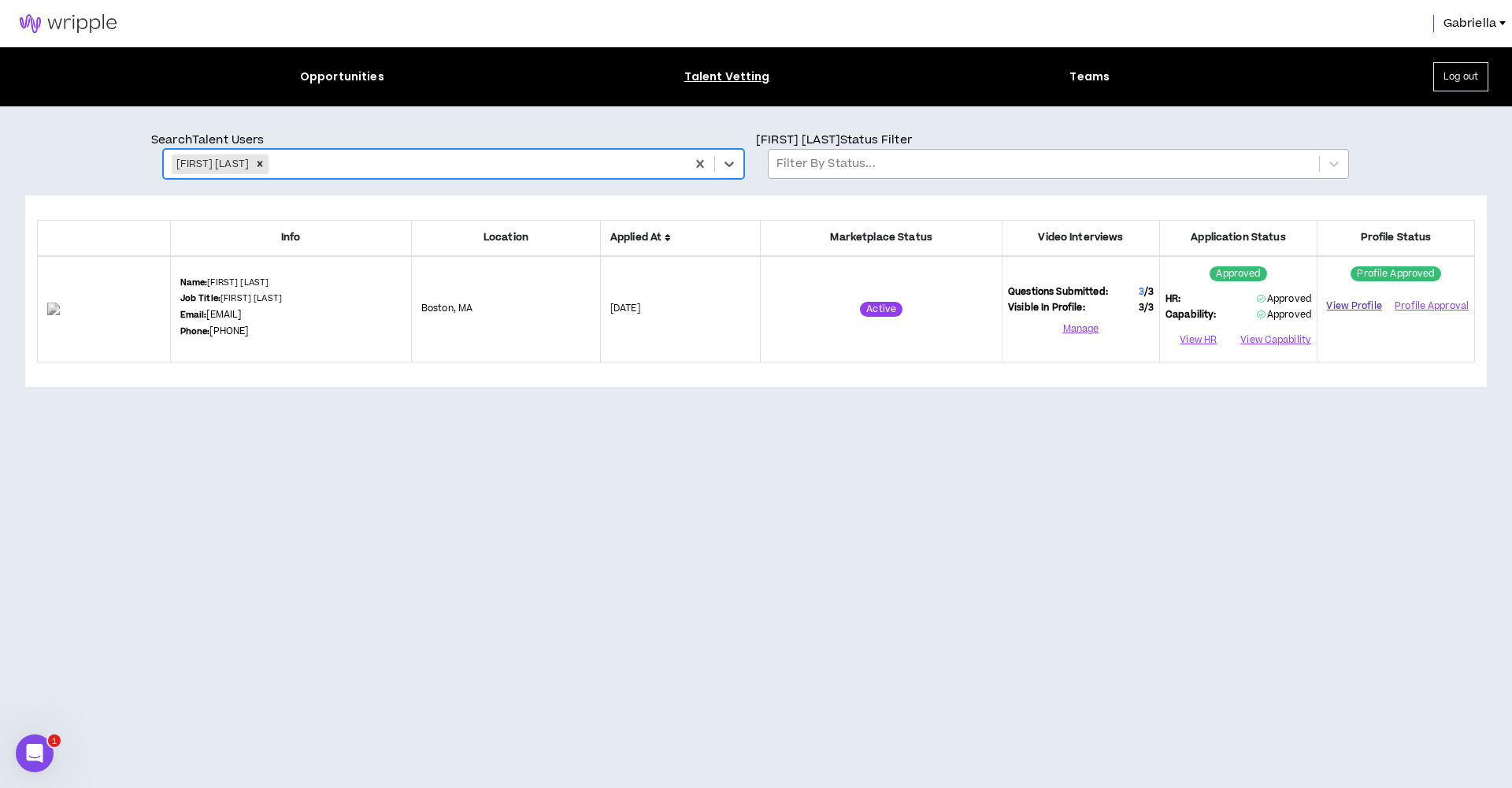 click on "View Profile" at bounding box center [1354, 306] 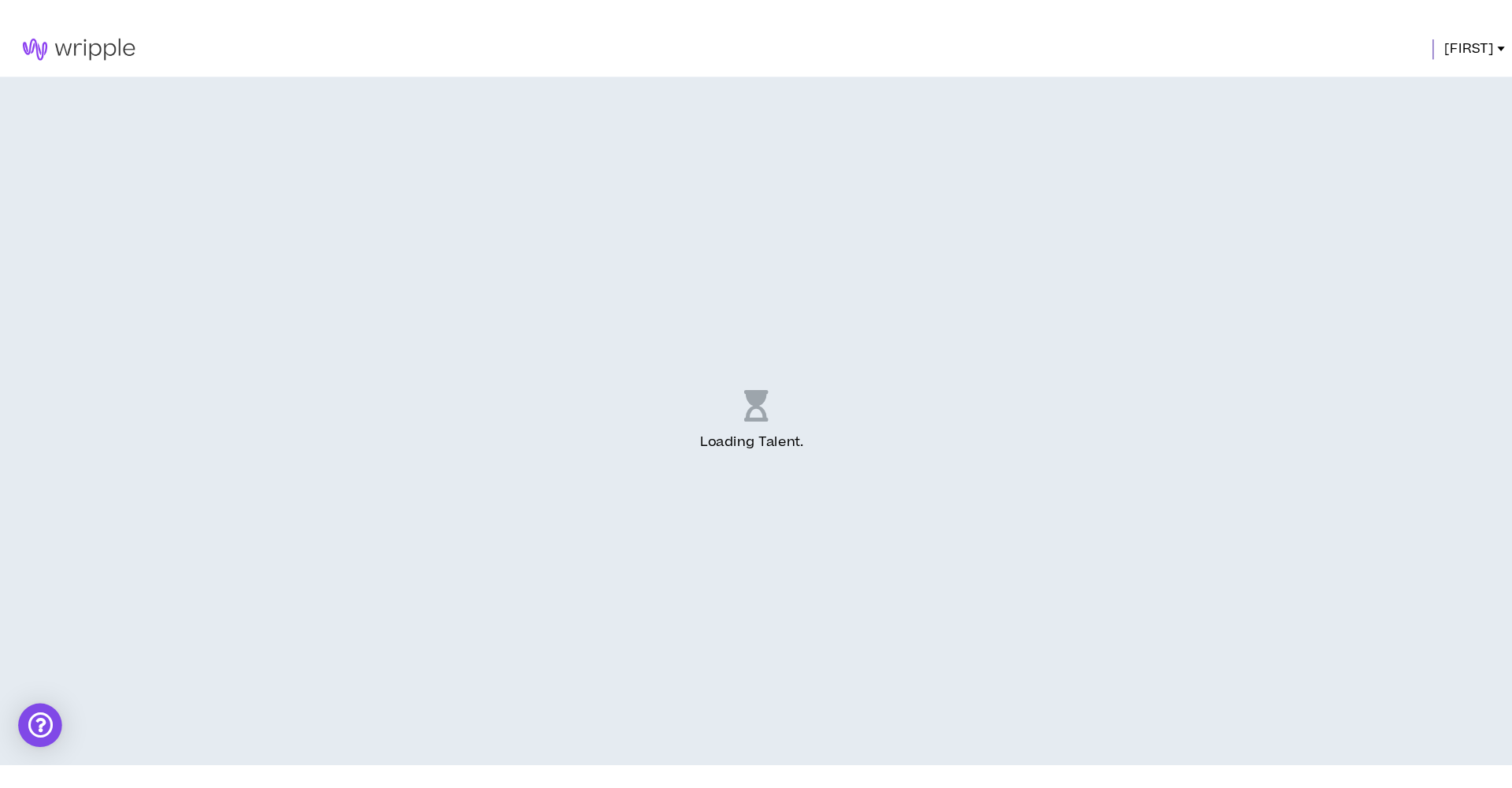 scroll, scrollTop: 0, scrollLeft: 0, axis: both 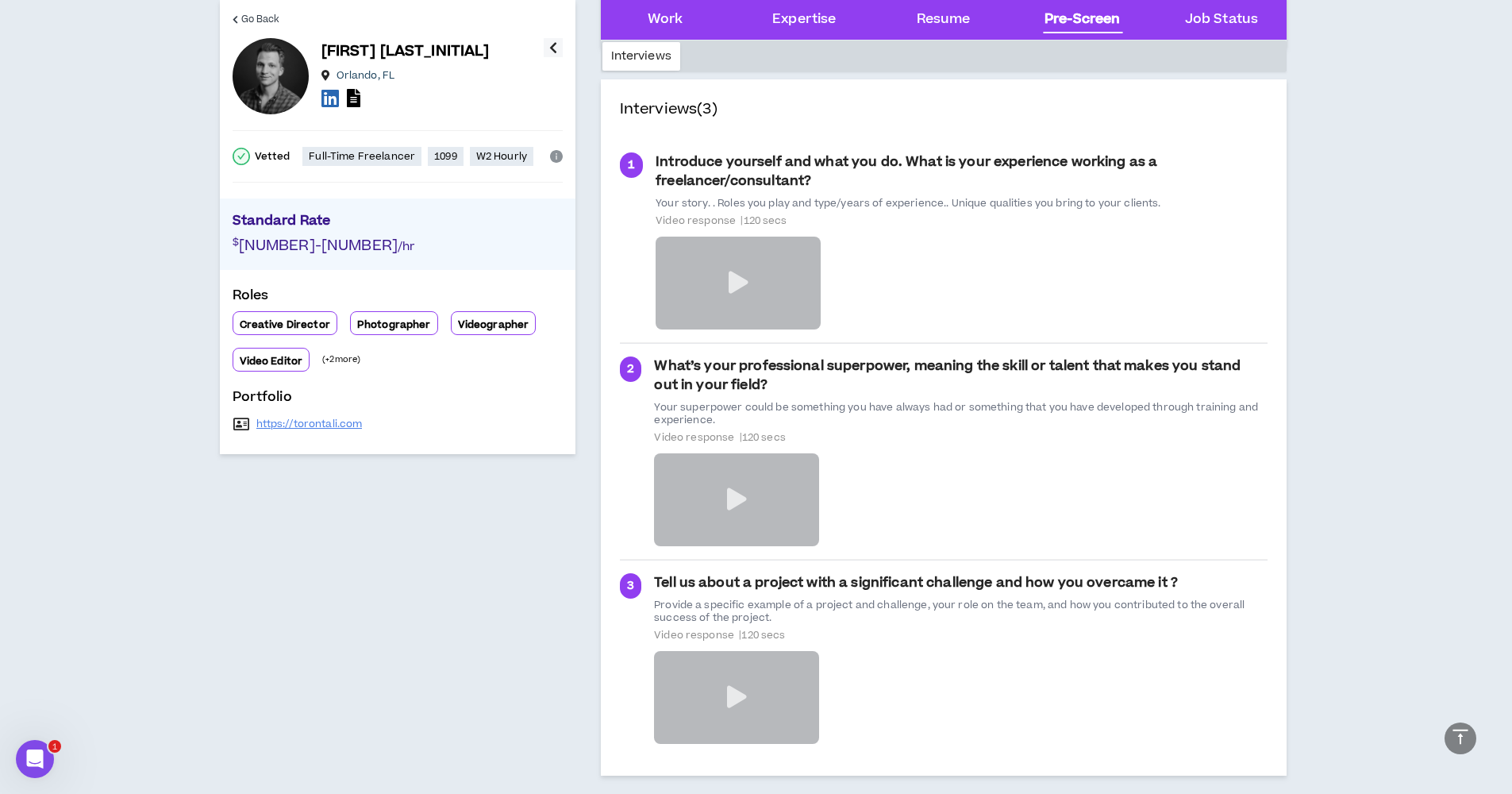 click at bounding box center [738, 283] 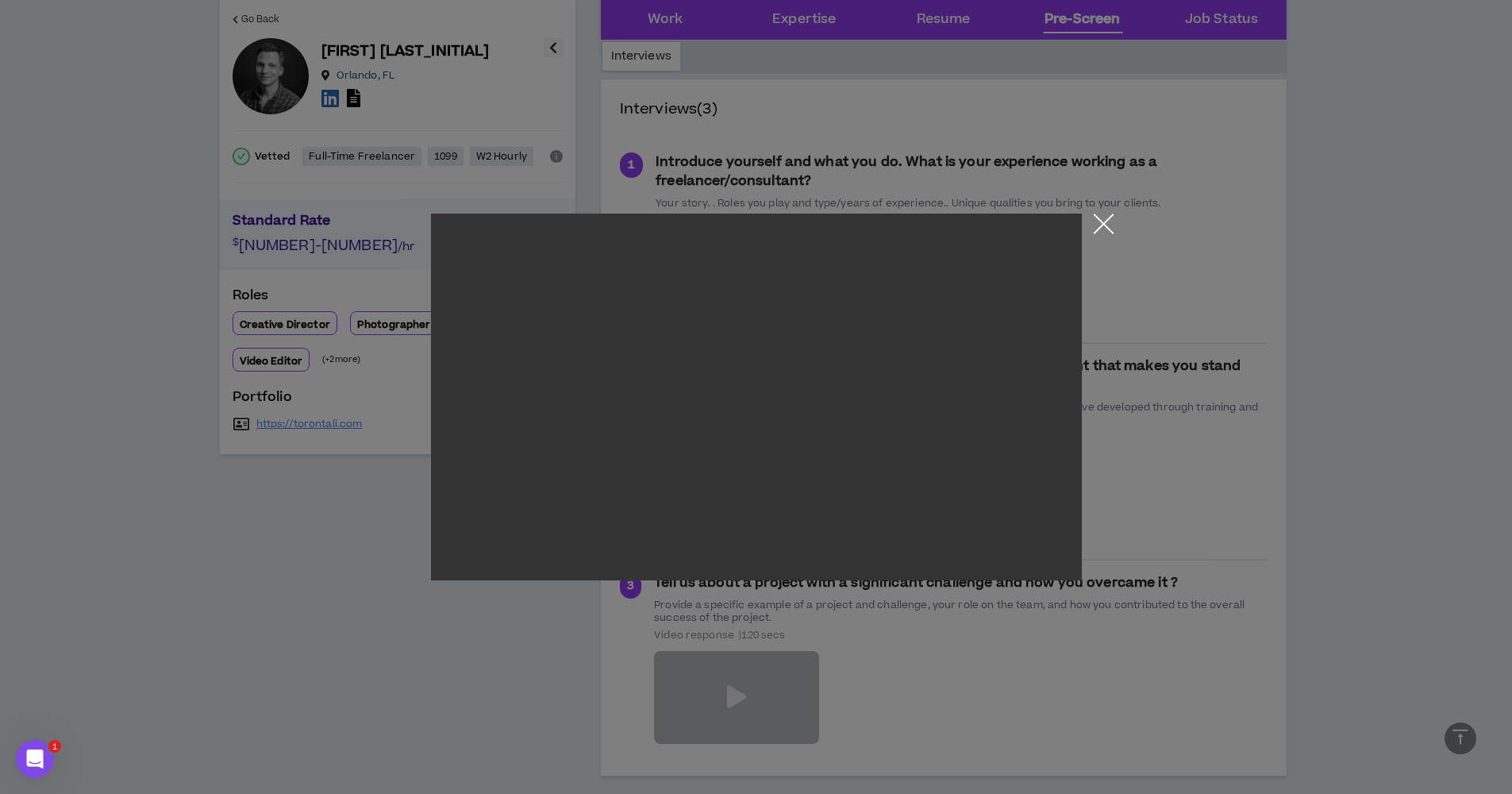 click at bounding box center [1103, 227] 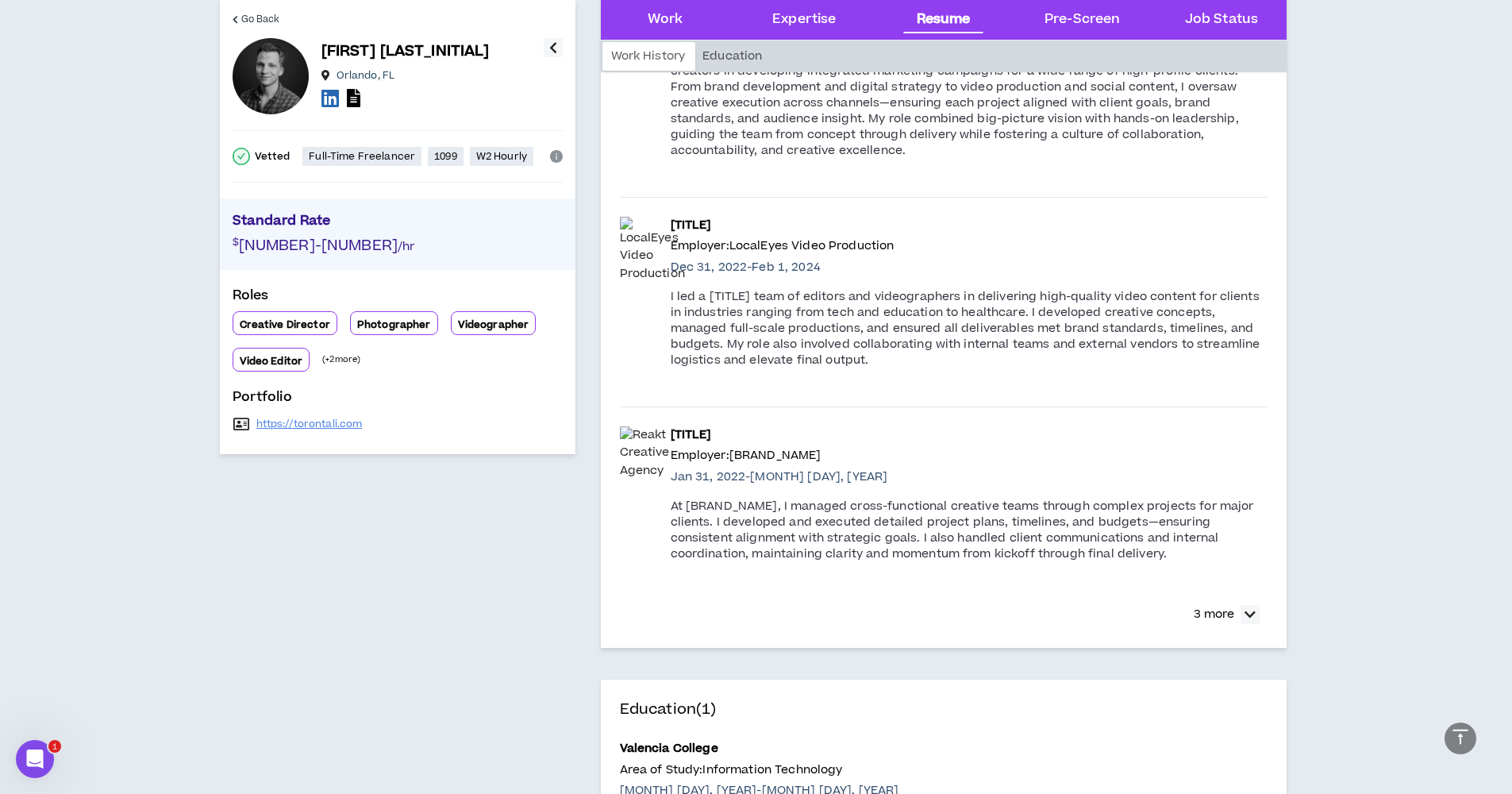 scroll, scrollTop: 2604, scrollLeft: 0, axis: vertical 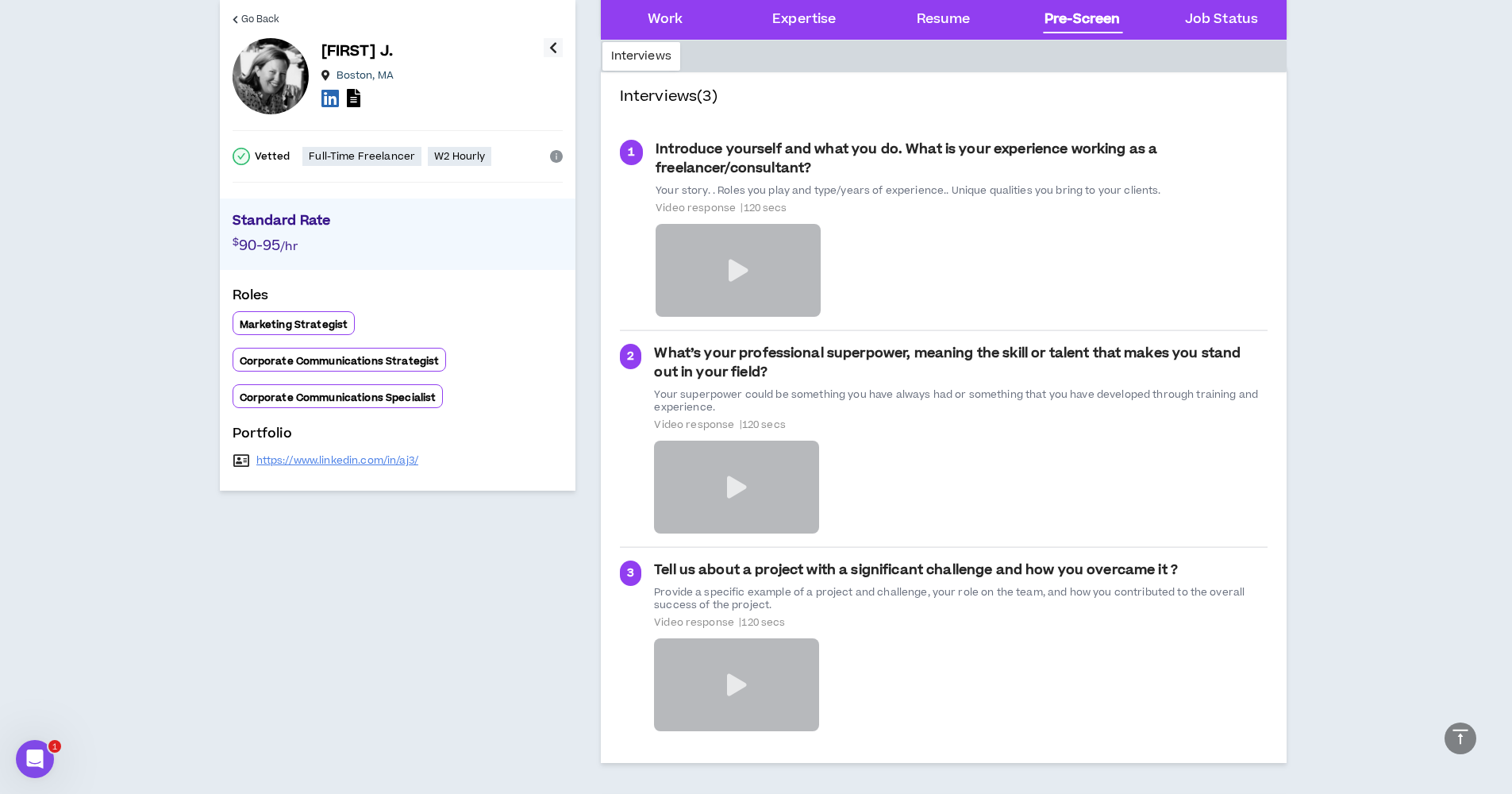 click at bounding box center [737, 488] 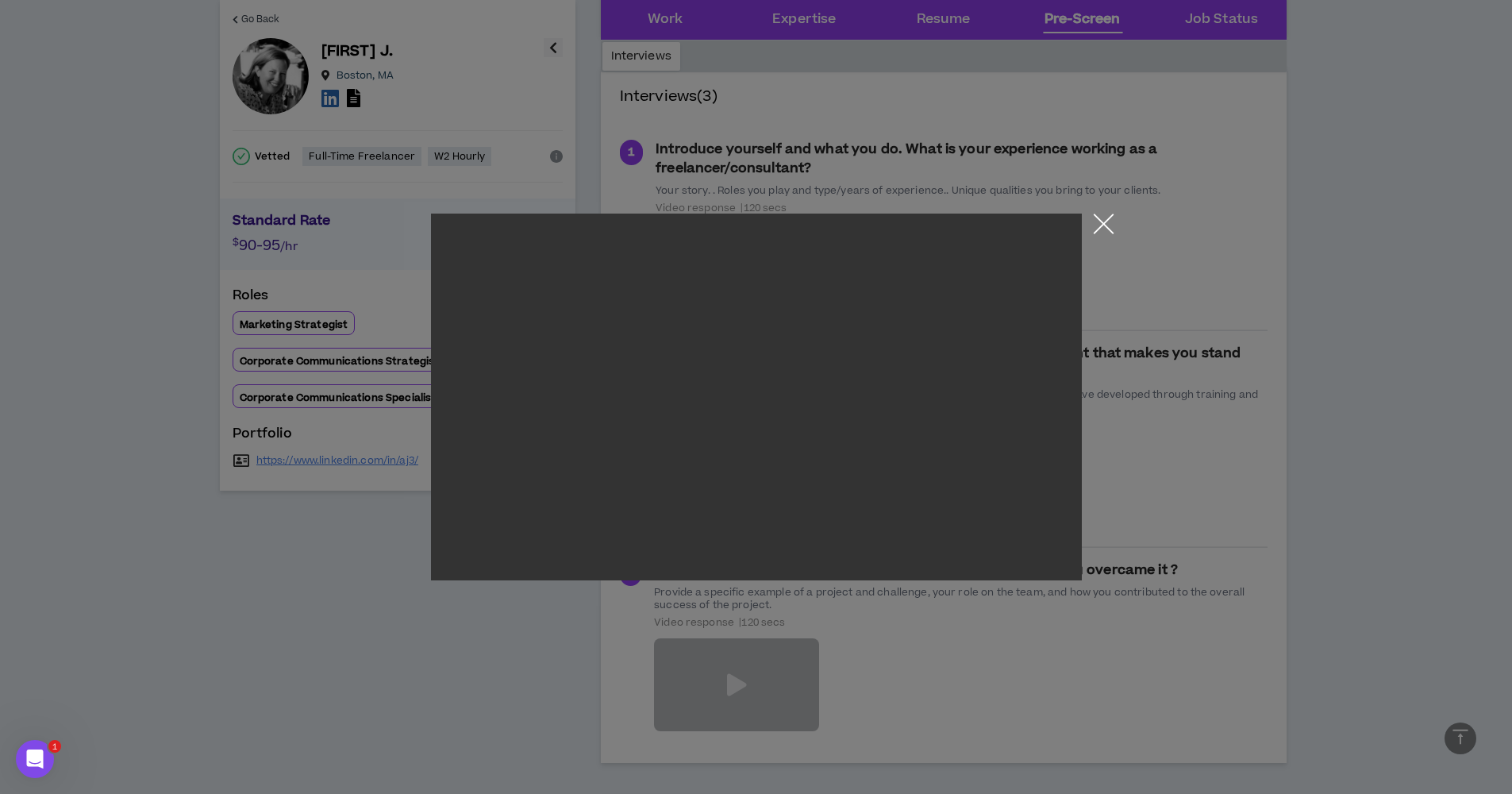 click at bounding box center [1103, 227] 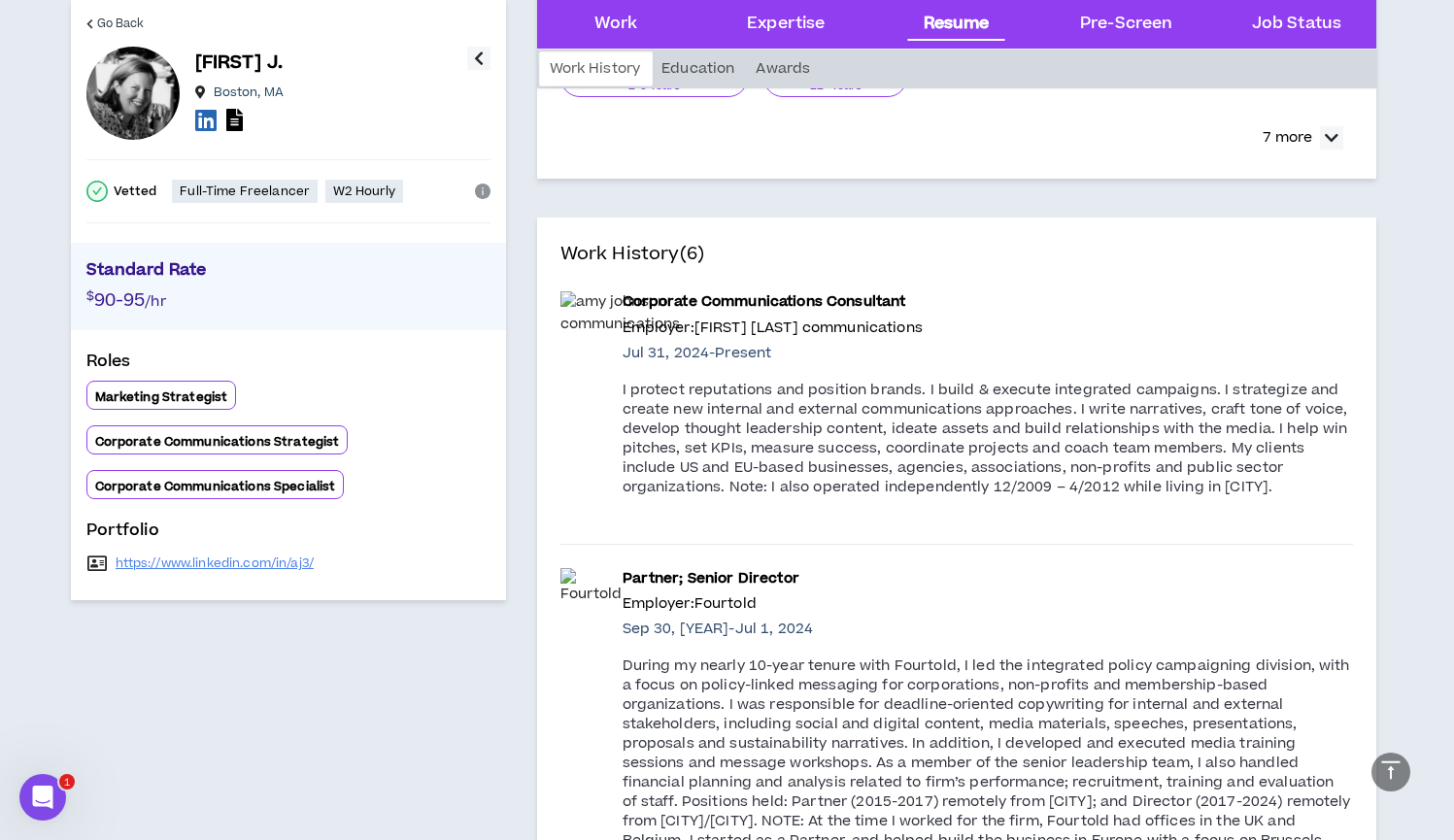 scroll, scrollTop: 2557, scrollLeft: 0, axis: vertical 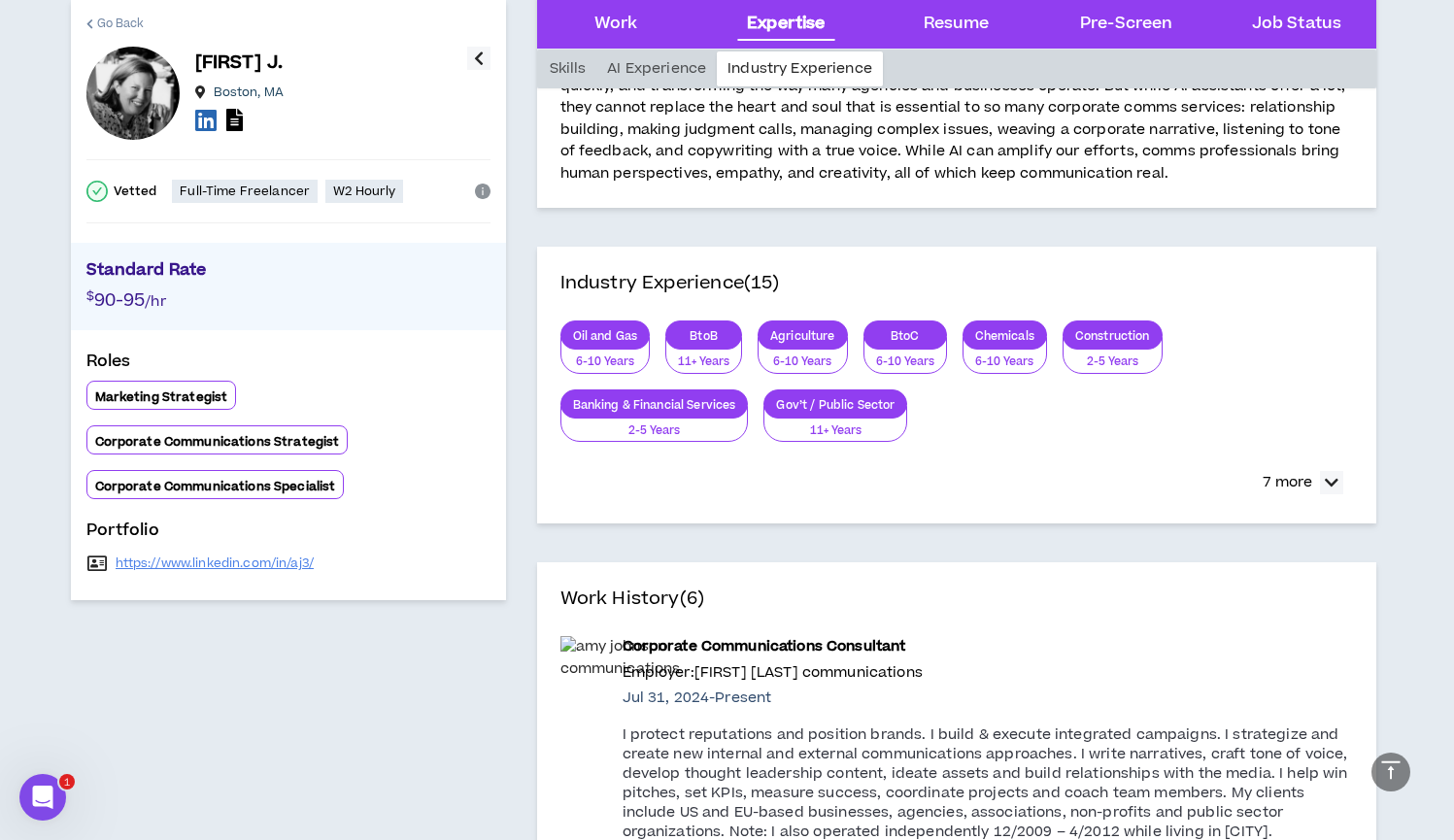 click on "Go Back" at bounding box center (120, 23) 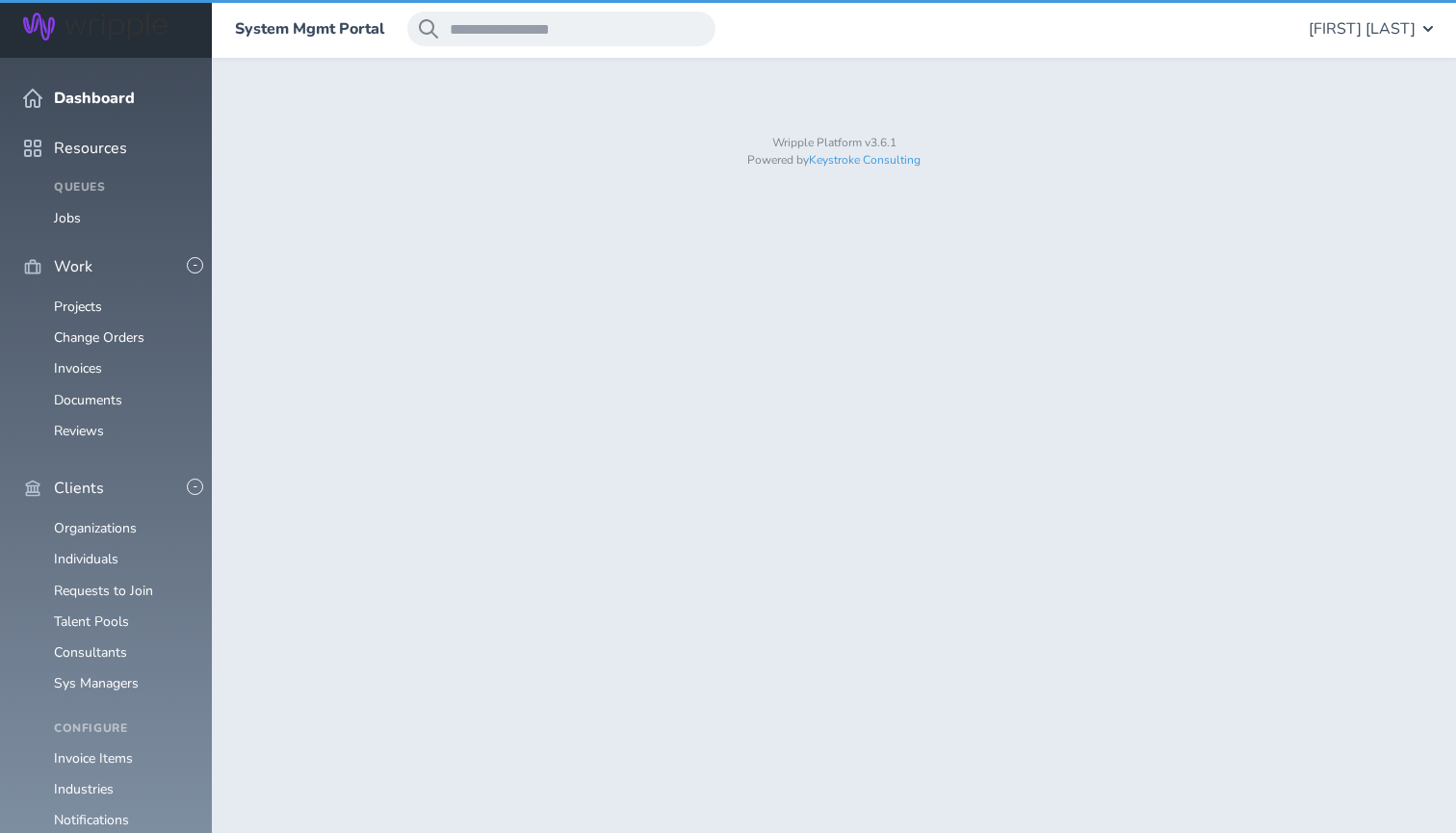 scroll, scrollTop: 0, scrollLeft: 0, axis: both 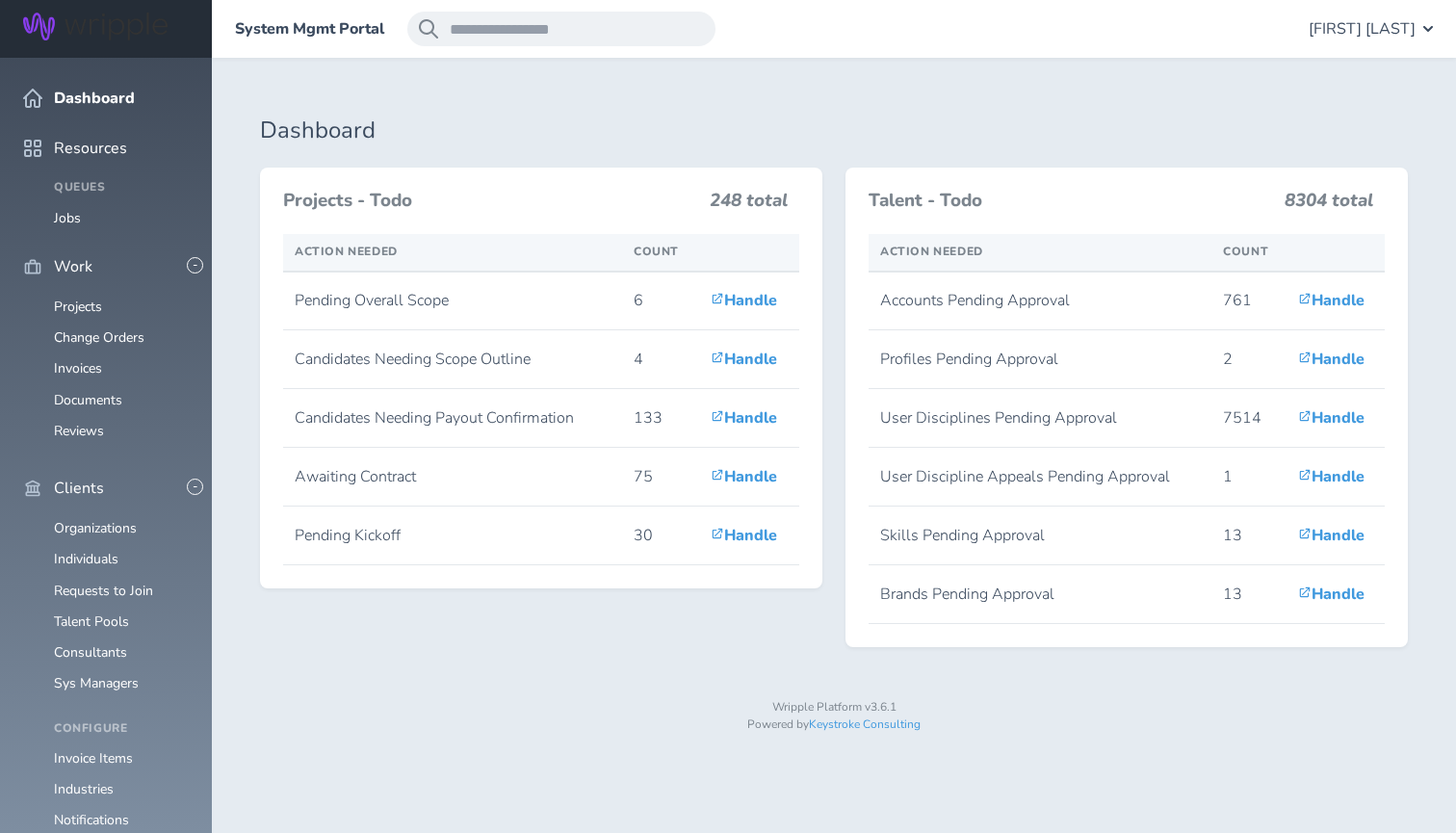 click on "Individuals" at bounding box center [86, 949] 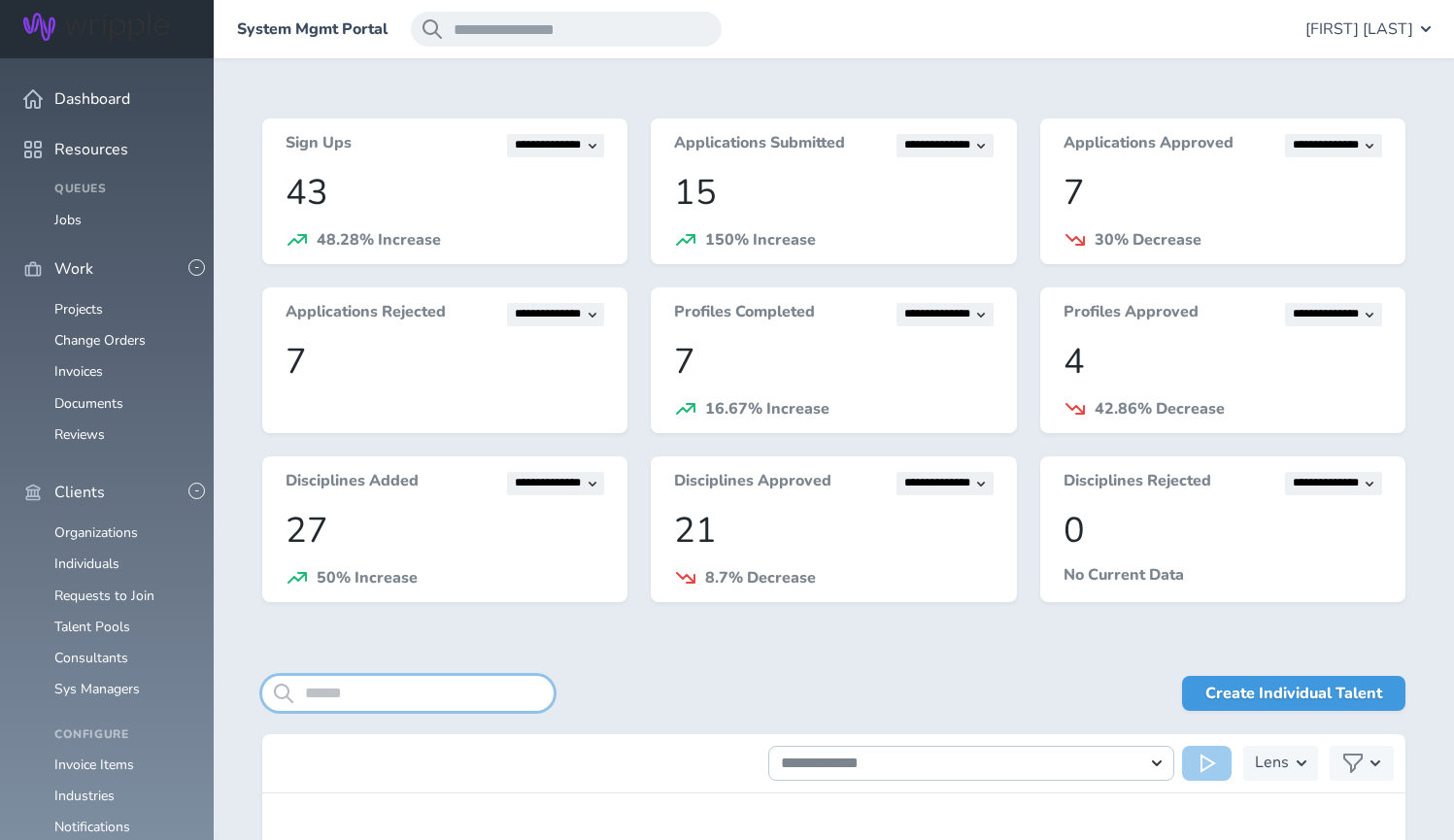 click at bounding box center (408, 693) 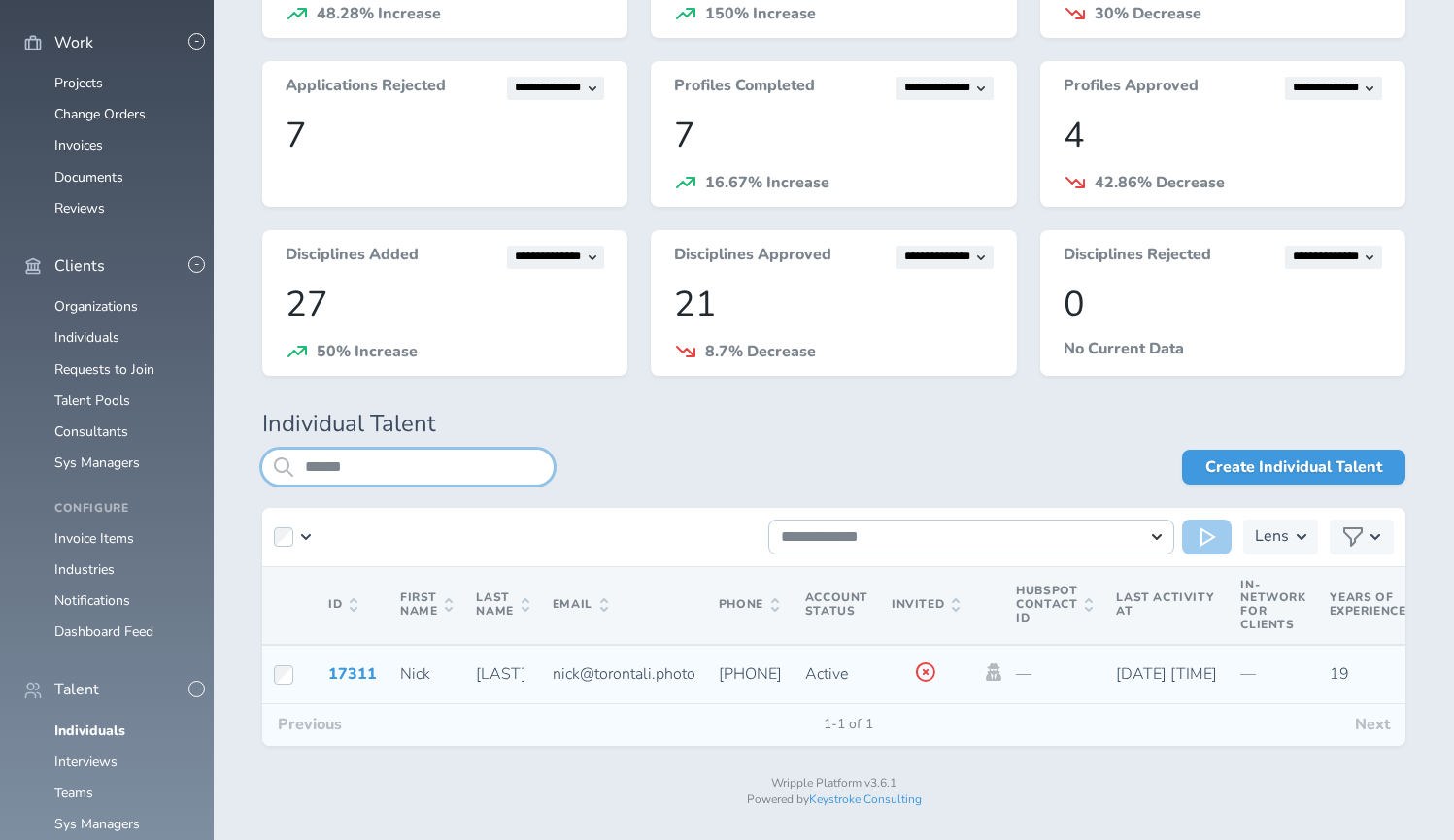 scroll, scrollTop: 225, scrollLeft: 0, axis: vertical 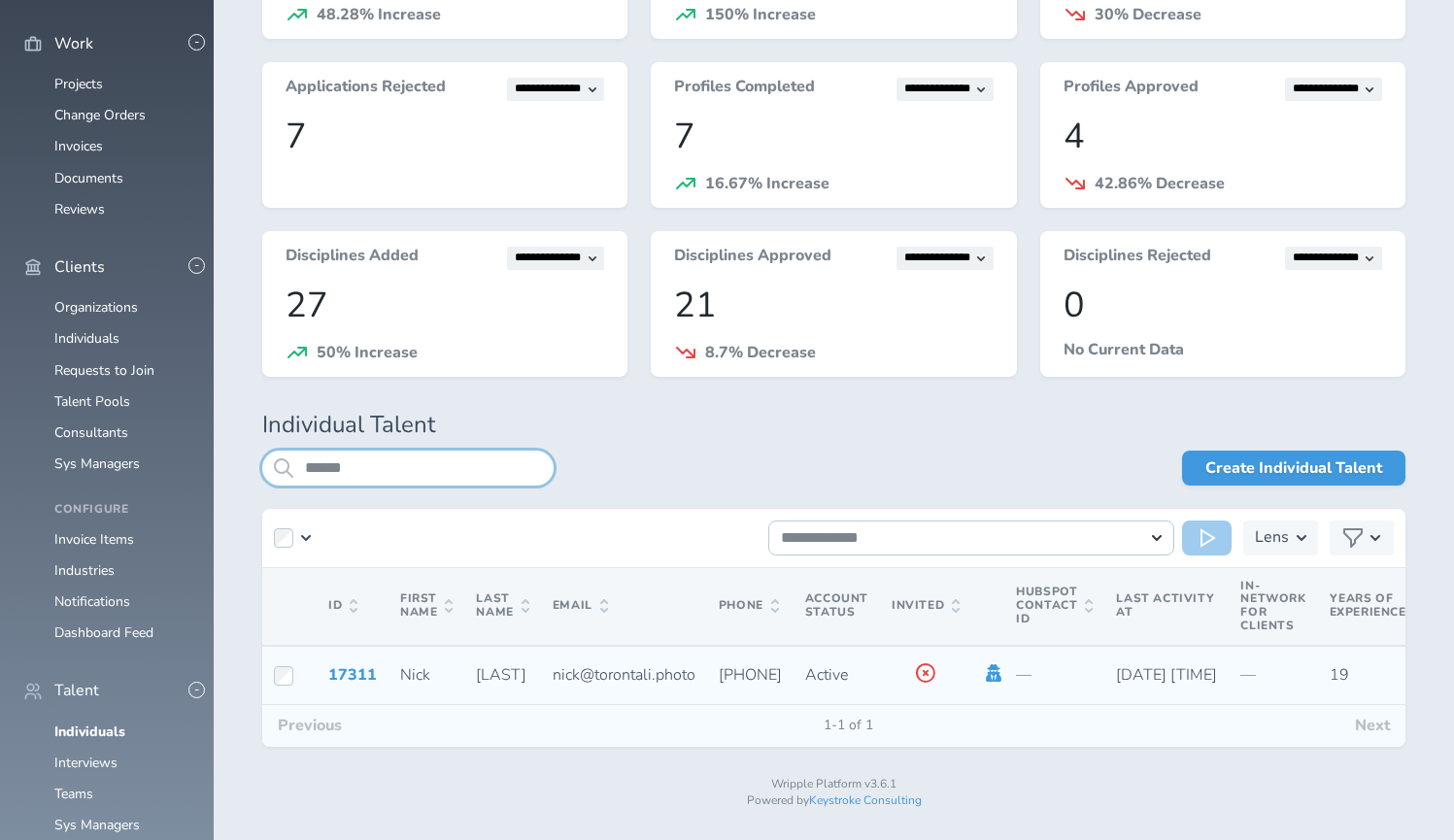 type on "******" 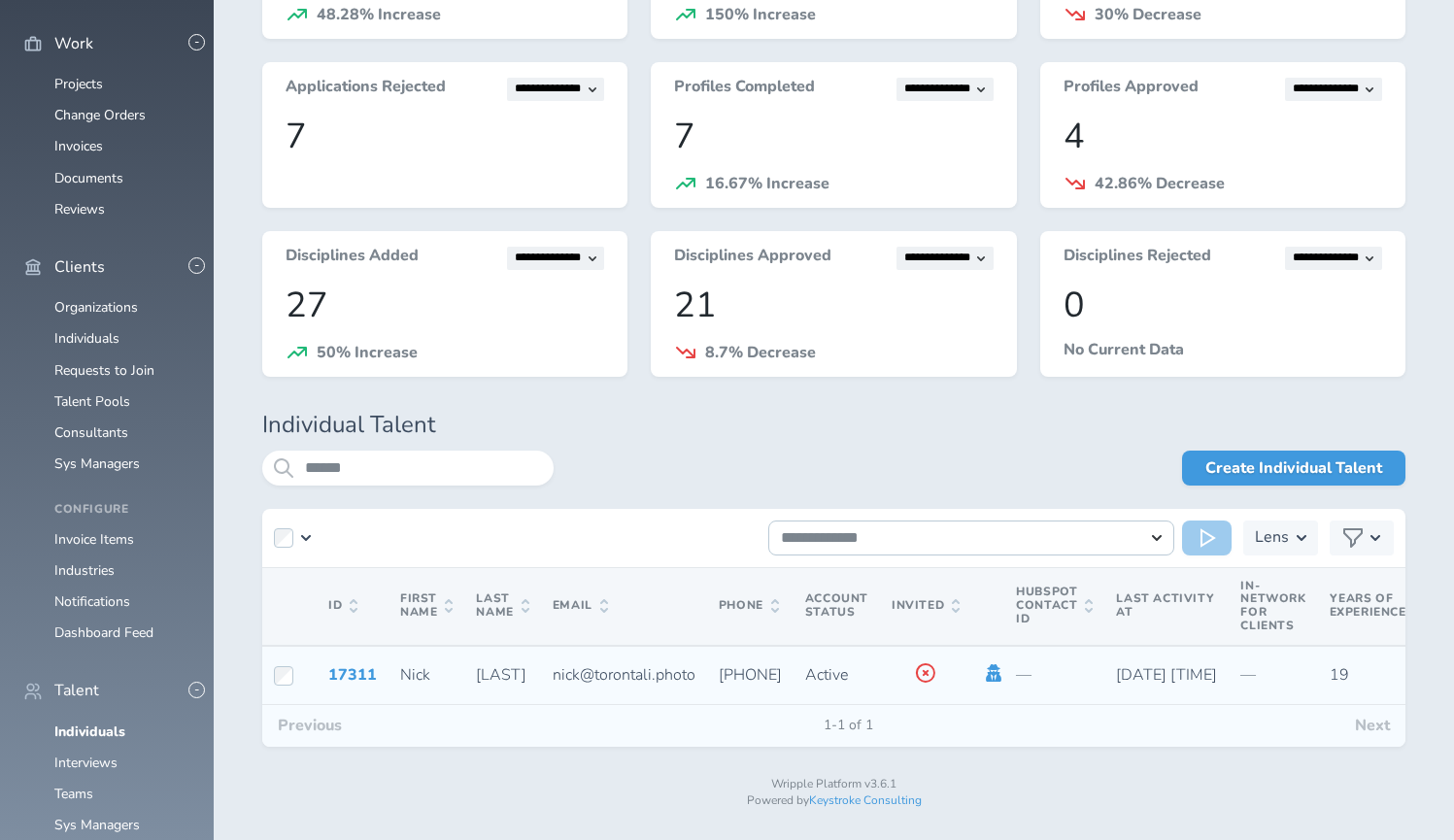 click 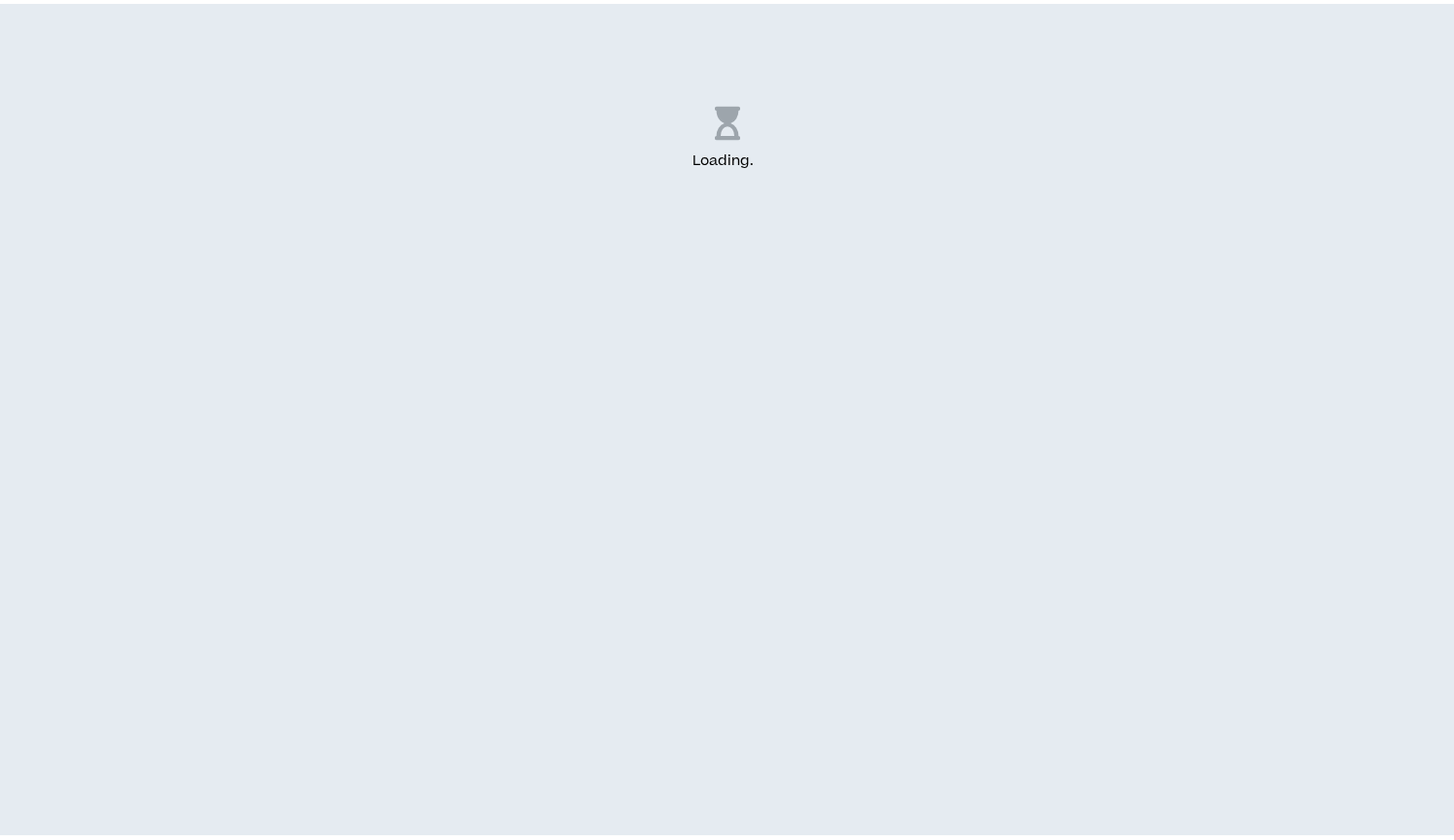 scroll, scrollTop: 0, scrollLeft: 0, axis: both 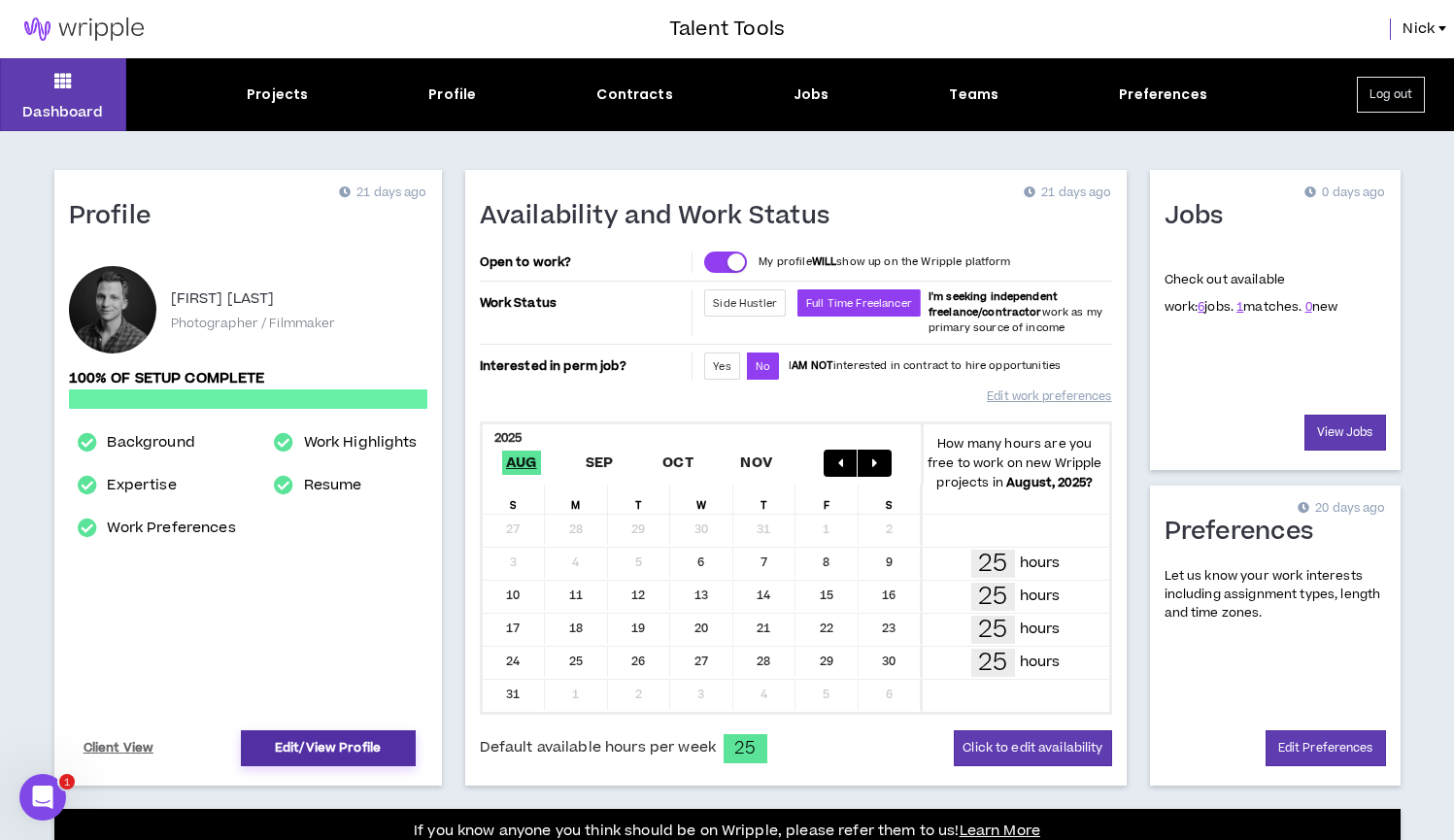 click on "Edit/View Profile" at bounding box center [328, 748] 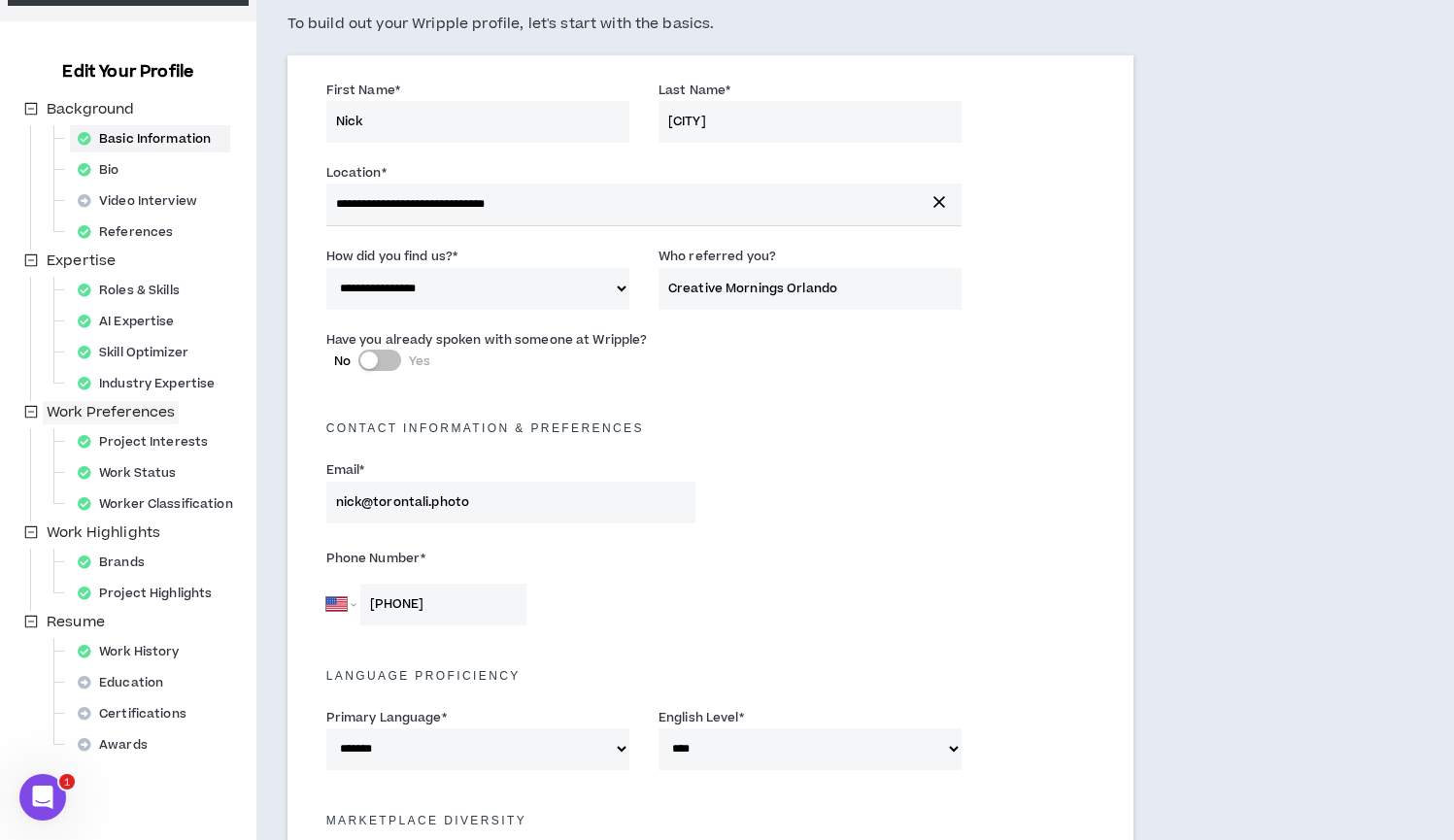 scroll, scrollTop: 241, scrollLeft: 0, axis: vertical 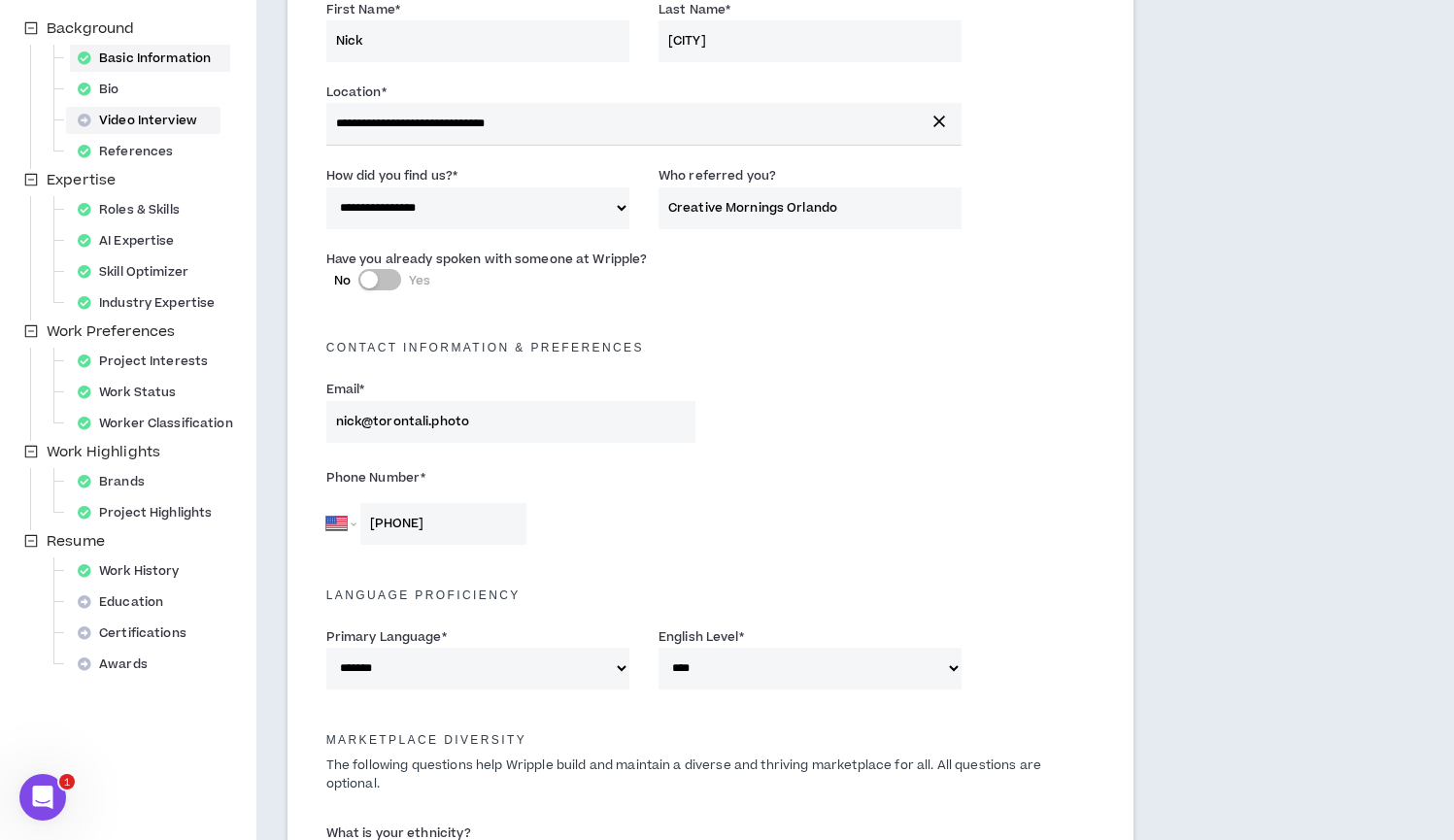click on "Video Interview" at bounding box center (143, 120) 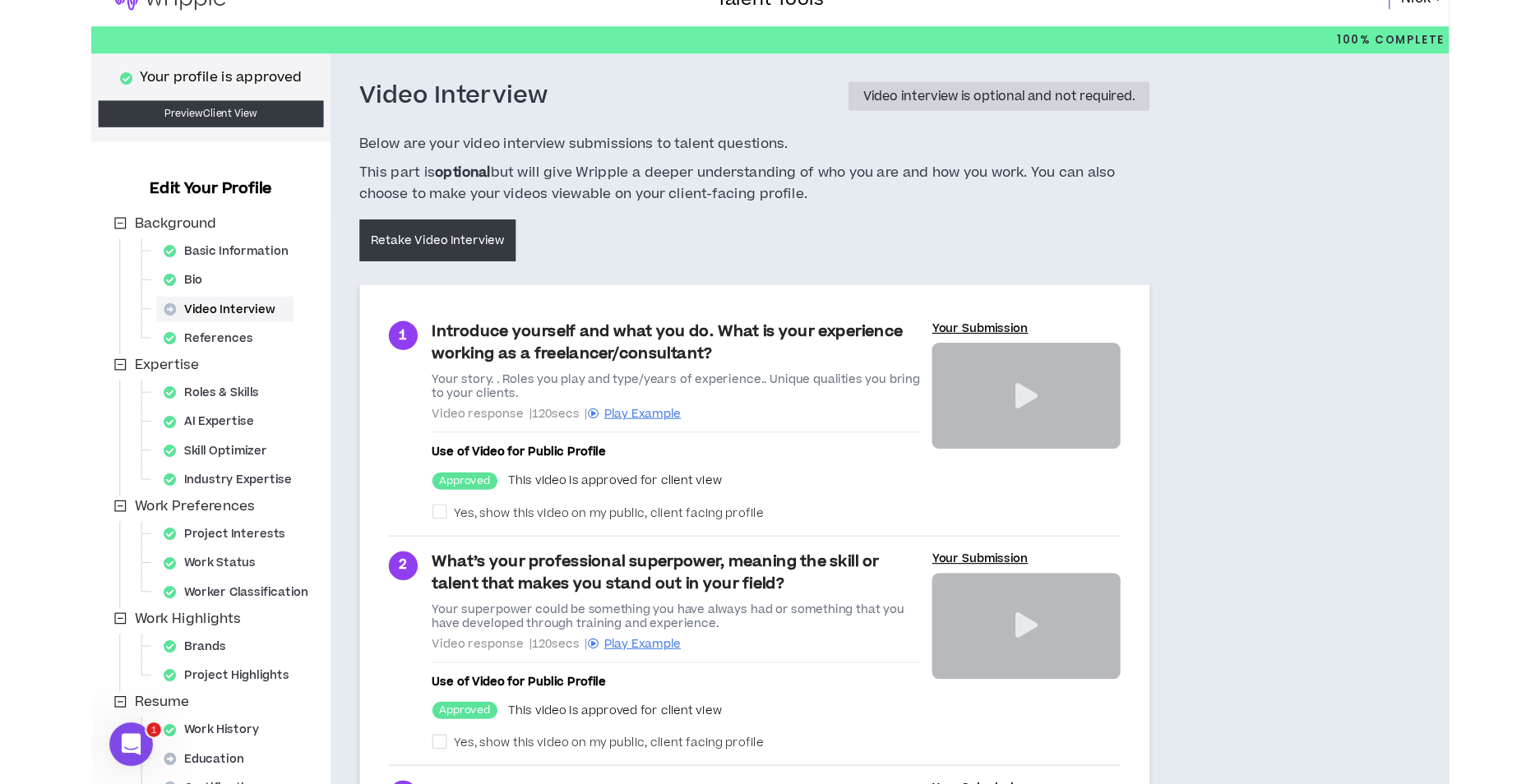scroll, scrollTop: 0, scrollLeft: 0, axis: both 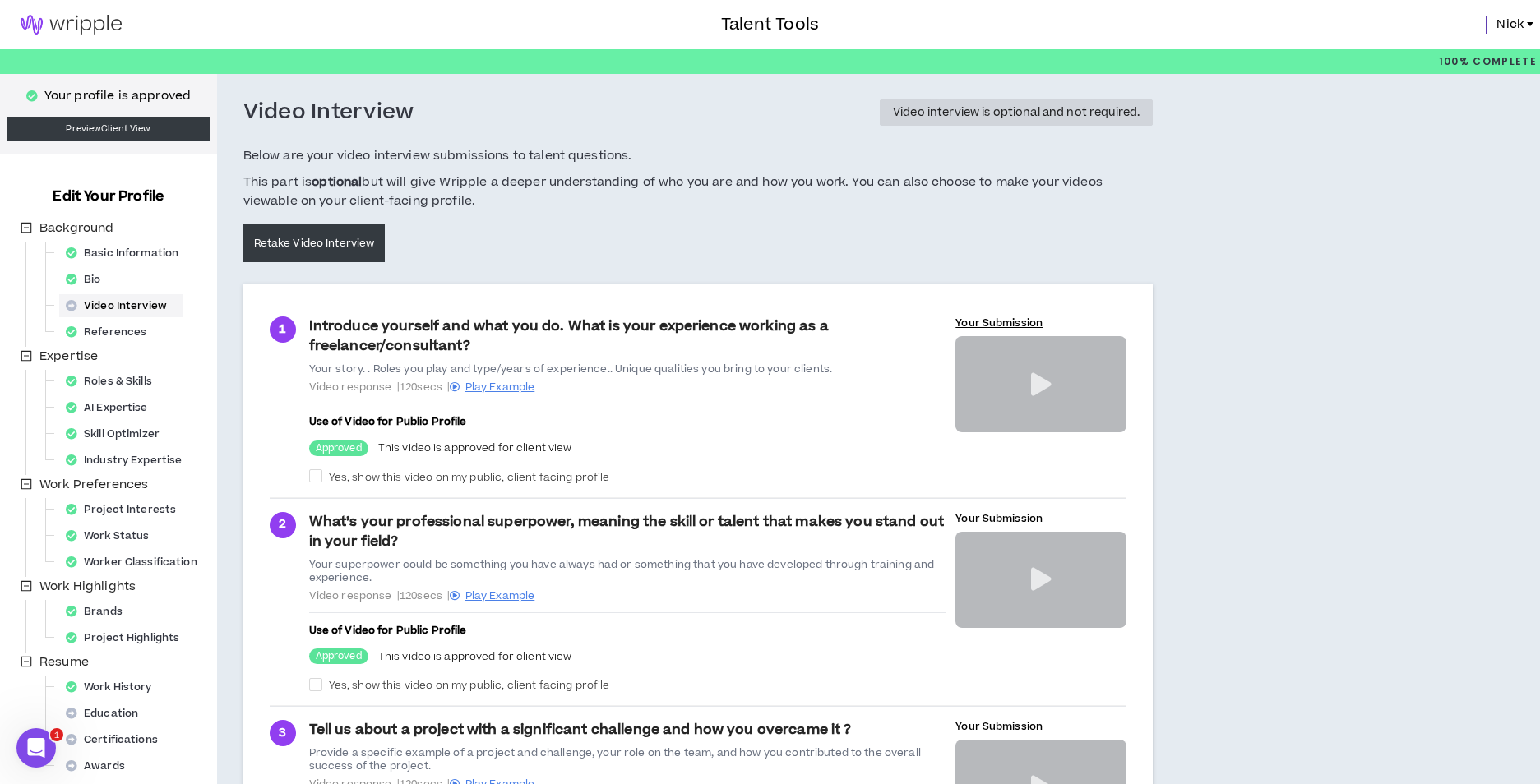 select on "*" 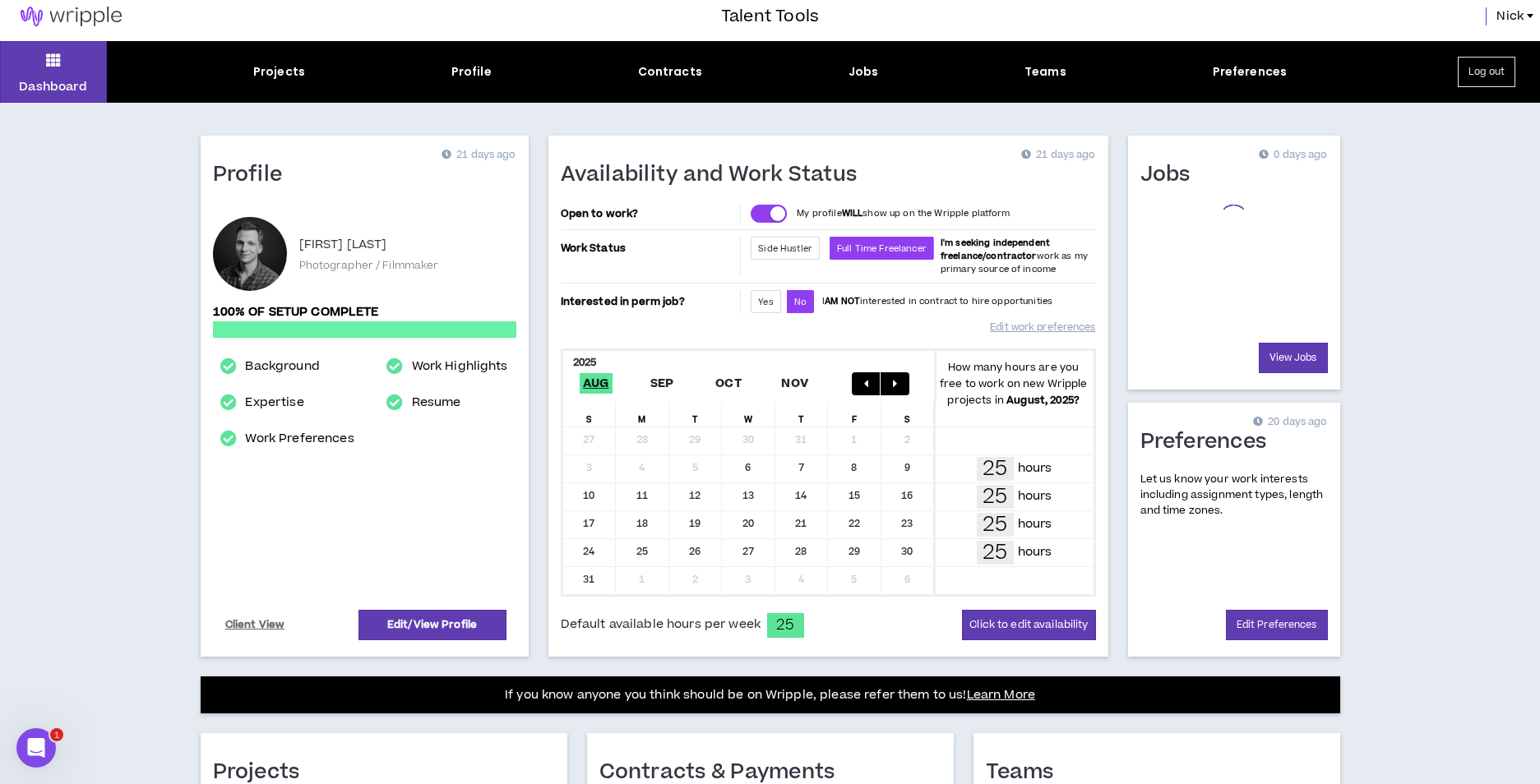 scroll, scrollTop: 0, scrollLeft: 0, axis: both 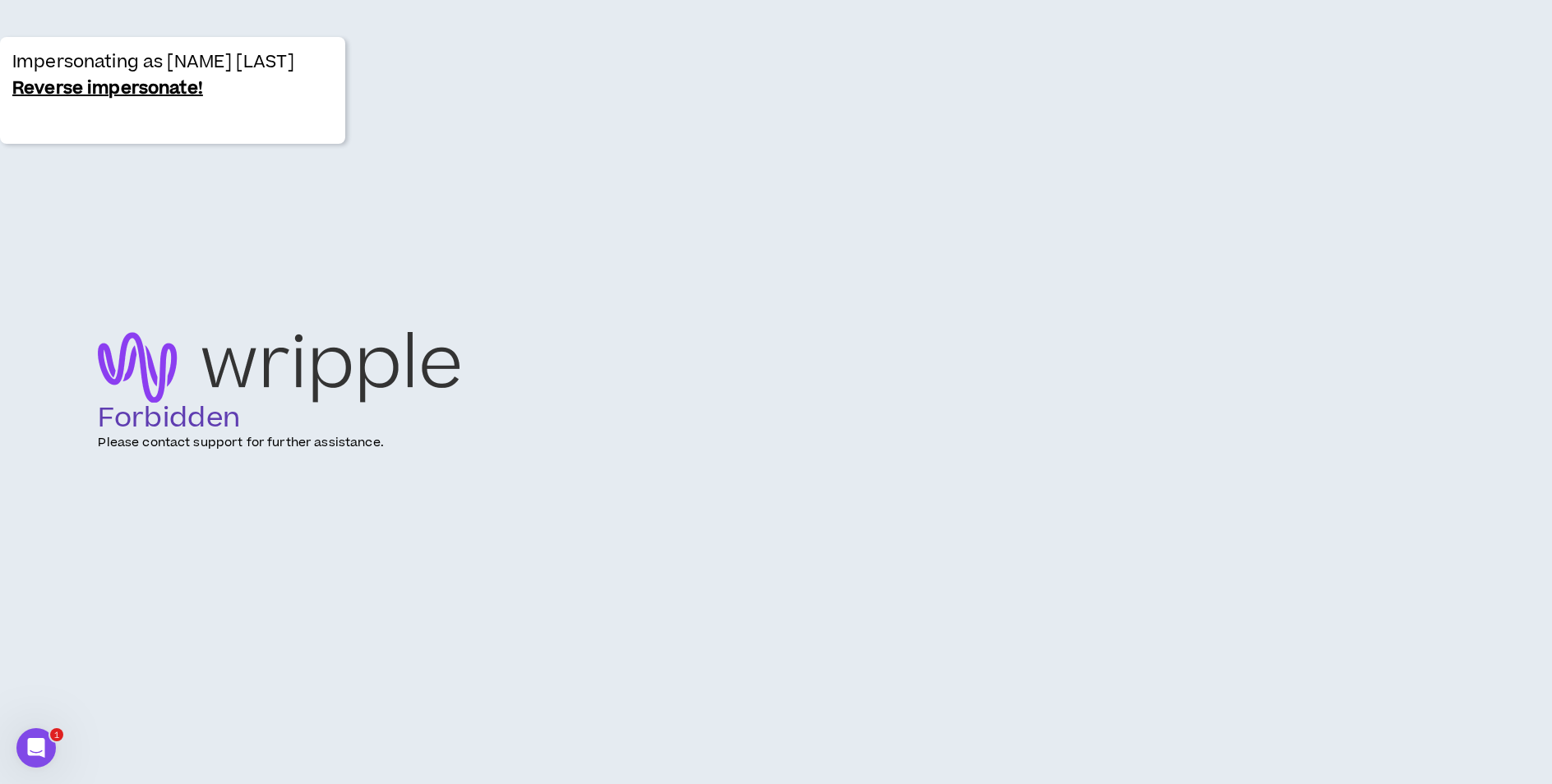 click on "Reverse impersonate!" at bounding box center (108, 89) 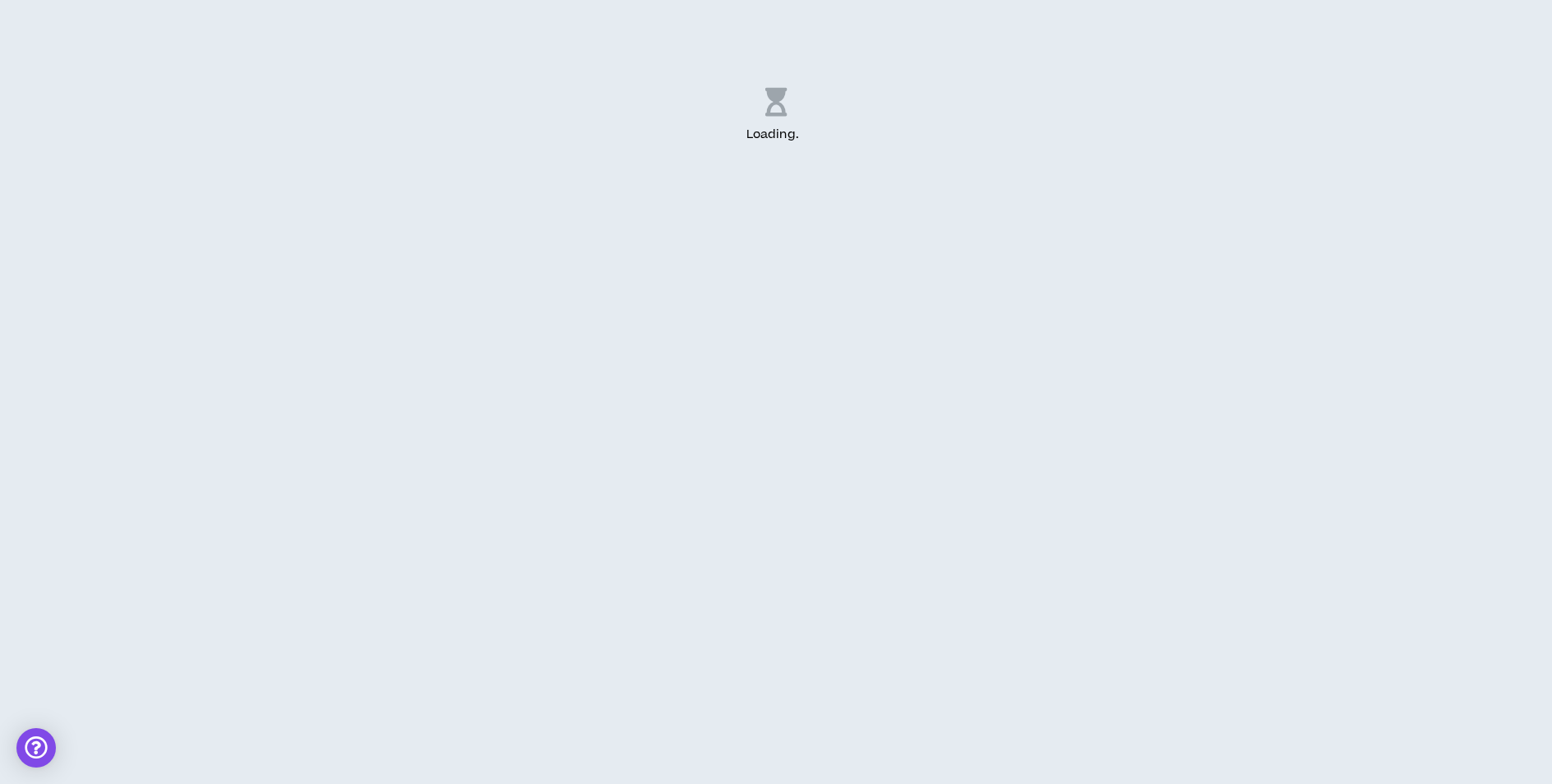 scroll, scrollTop: 0, scrollLeft: 0, axis: both 